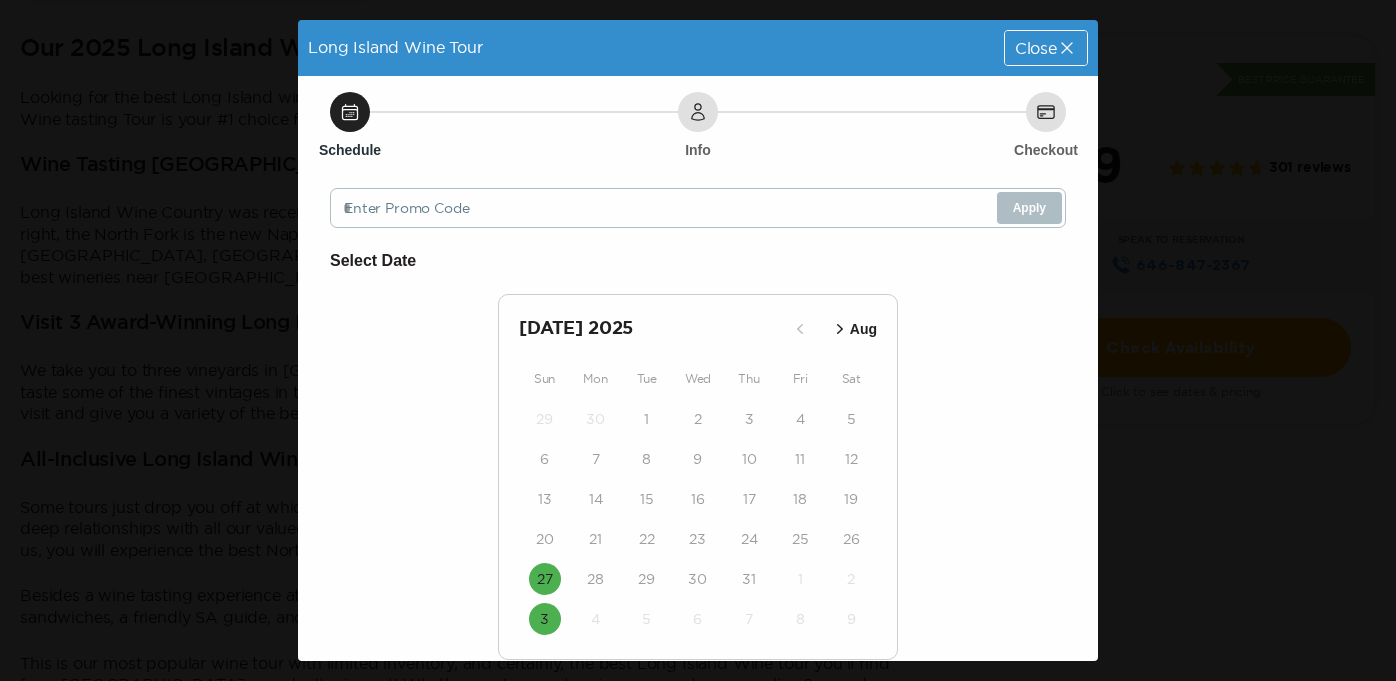 scroll, scrollTop: 0, scrollLeft: 0, axis: both 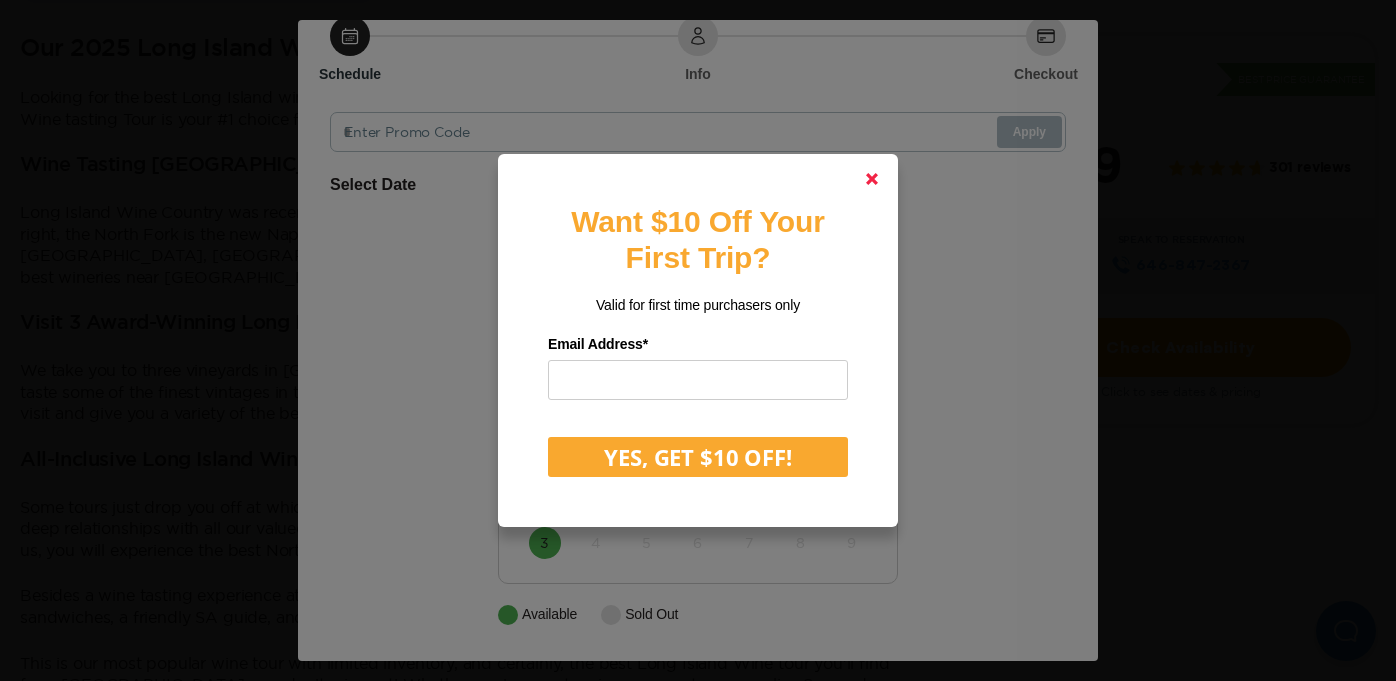 click at bounding box center (872, 179) 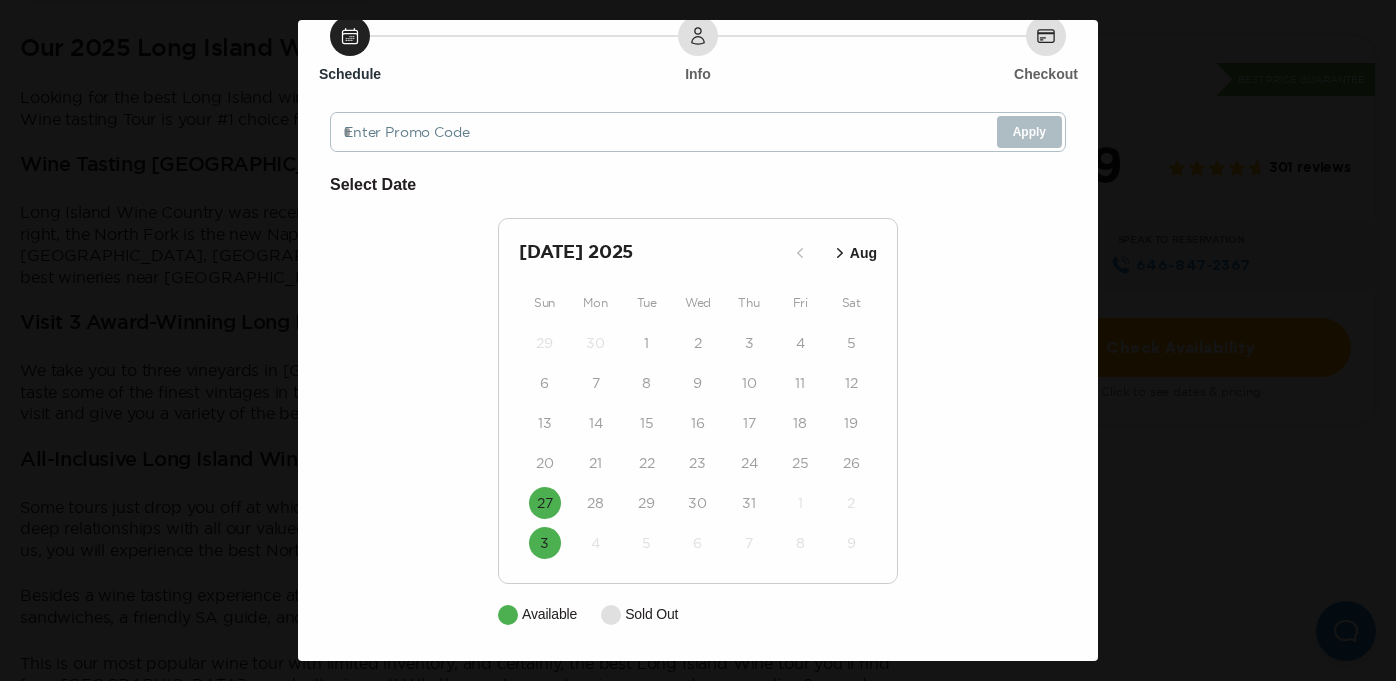 click on "Aug" at bounding box center (863, 253) 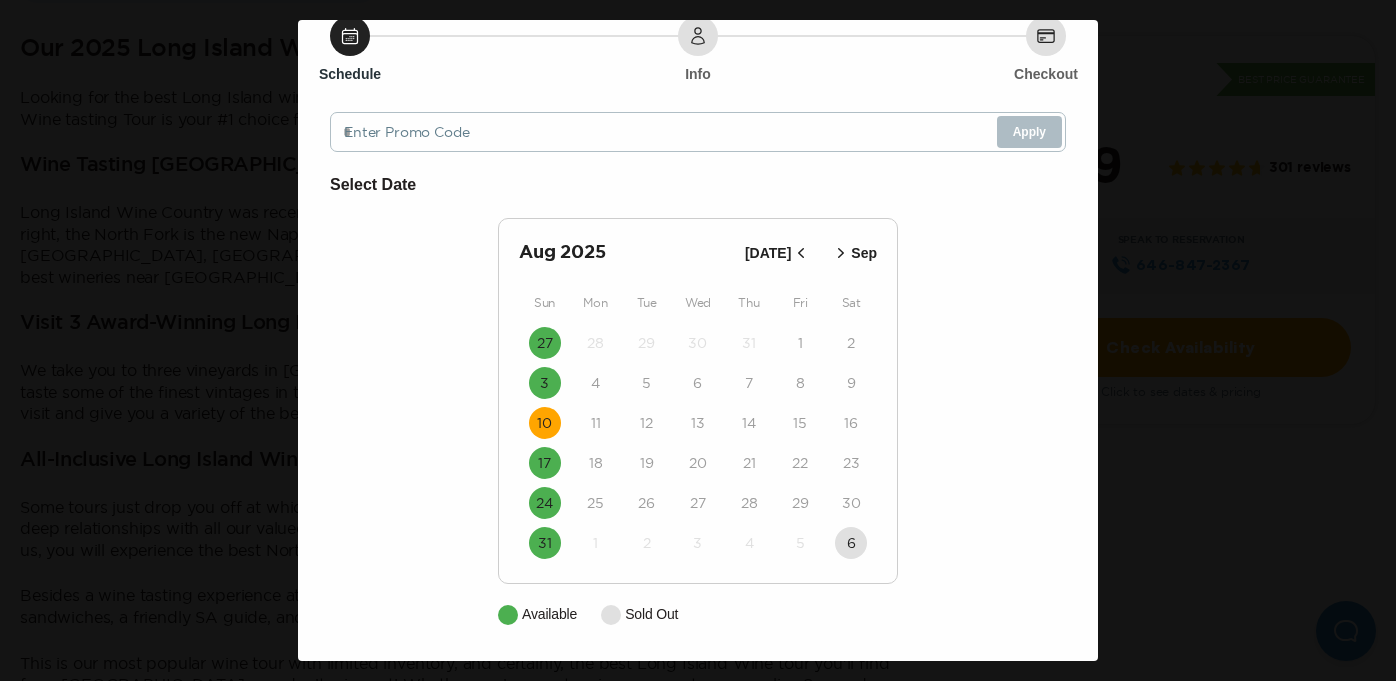 click on "10" at bounding box center (544, 423) 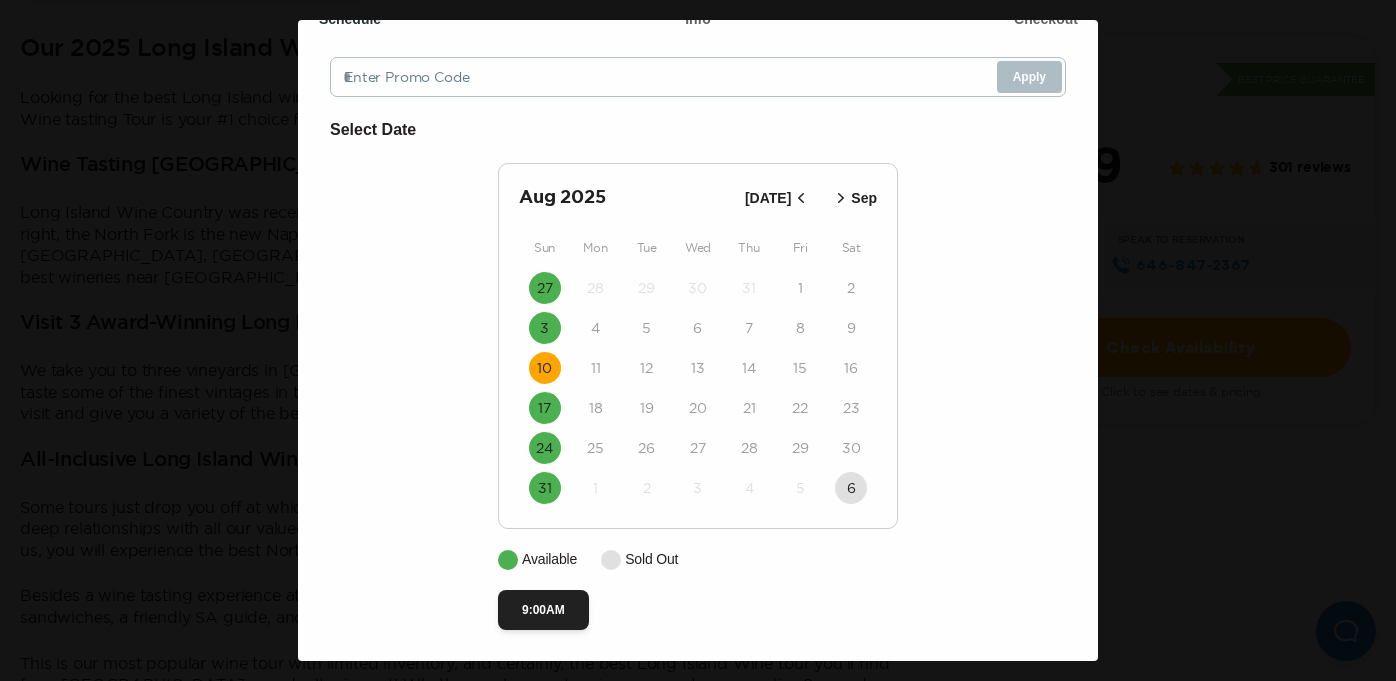 scroll, scrollTop: 136, scrollLeft: 0, axis: vertical 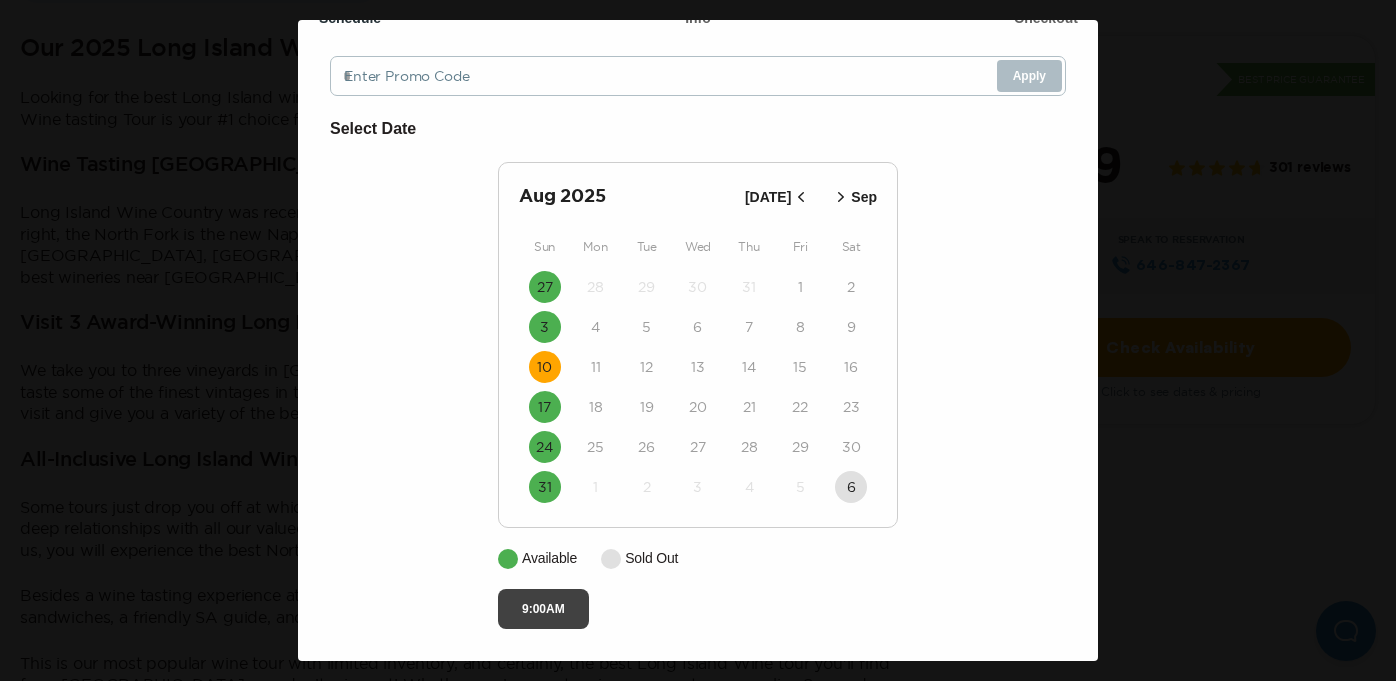 click on "9:00AM" at bounding box center (543, 609) 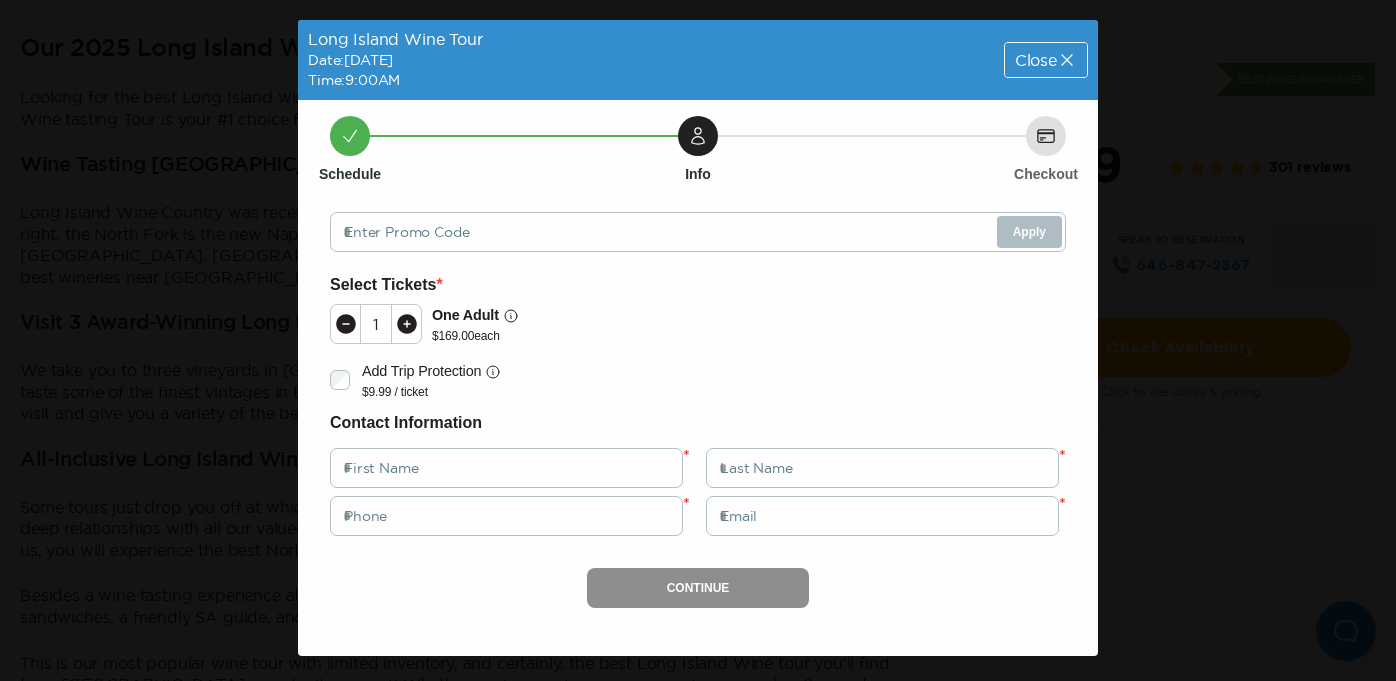 scroll, scrollTop: 0, scrollLeft: 0, axis: both 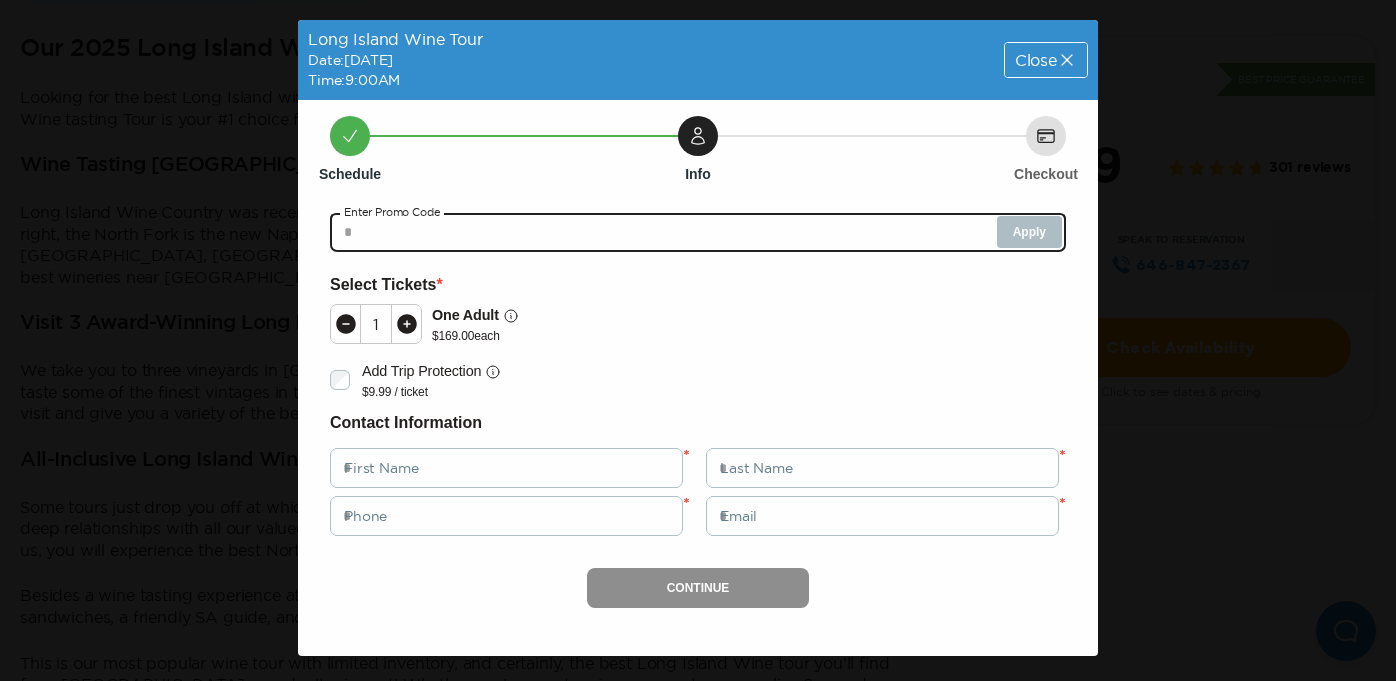 click at bounding box center (698, 232) 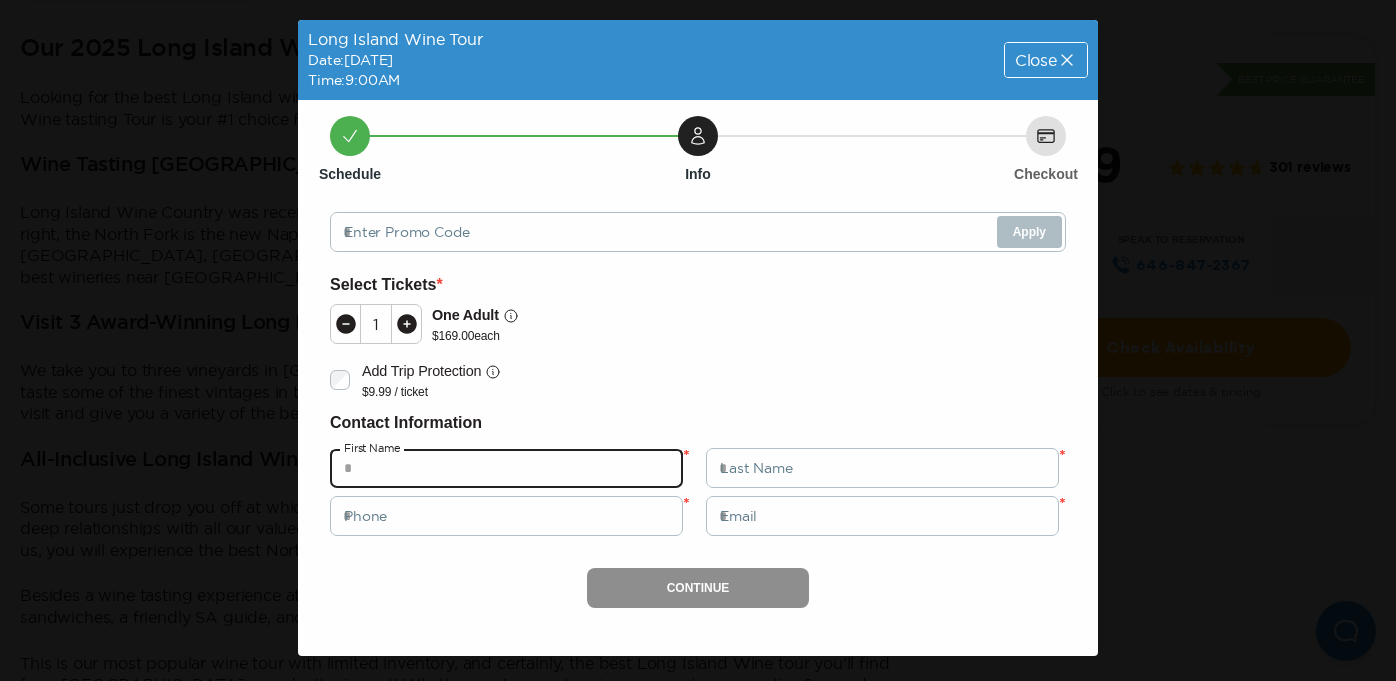 click at bounding box center (506, 468) 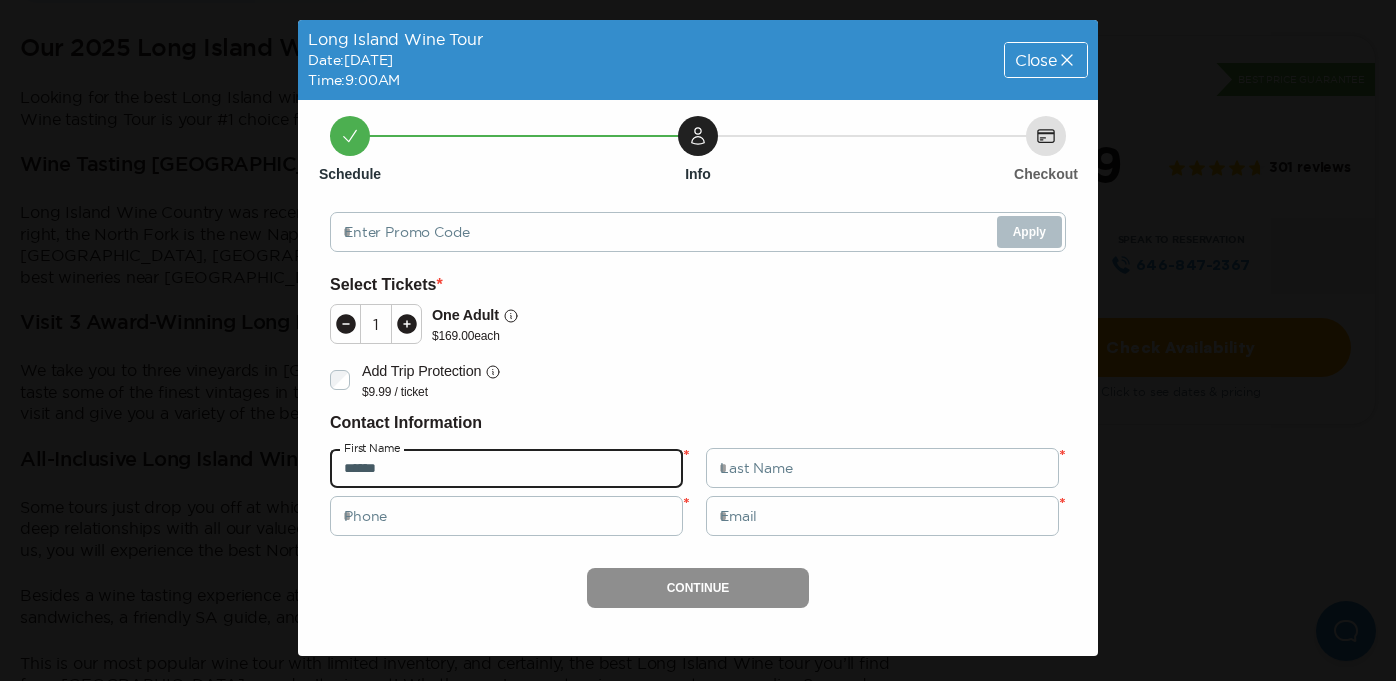 type on "******" 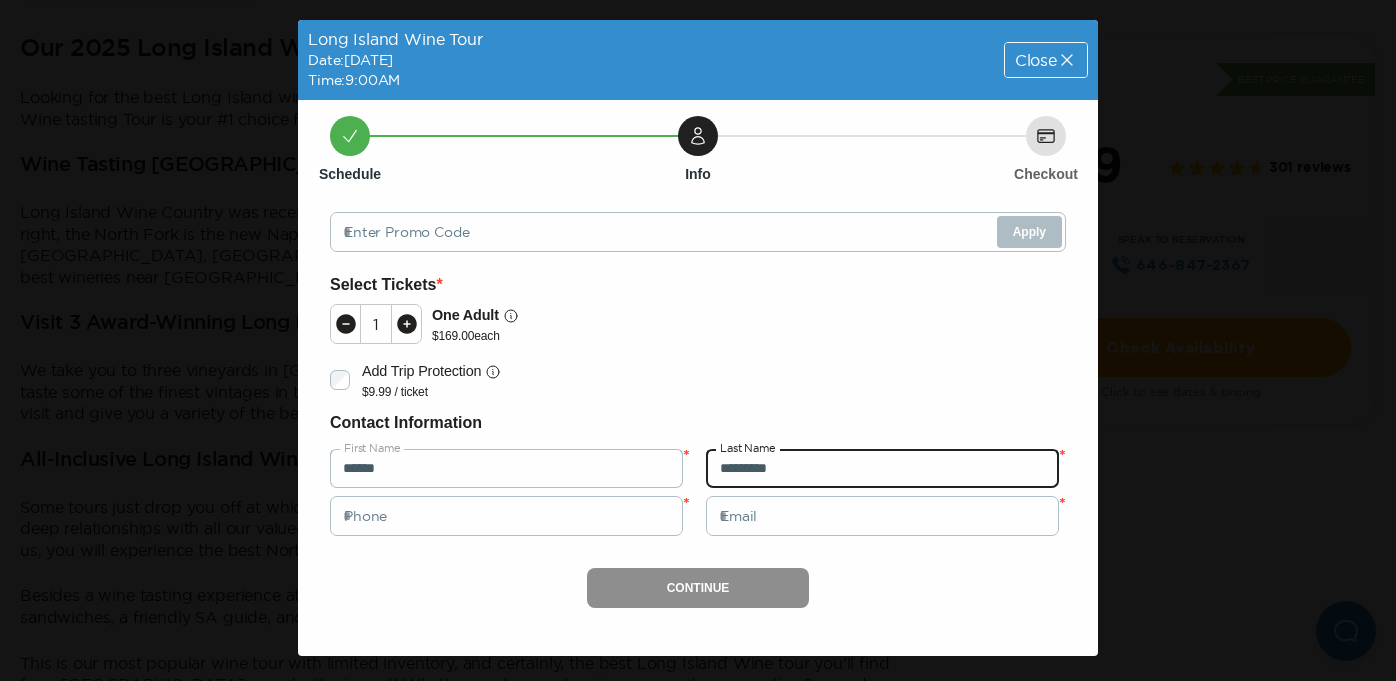 type on "*********" 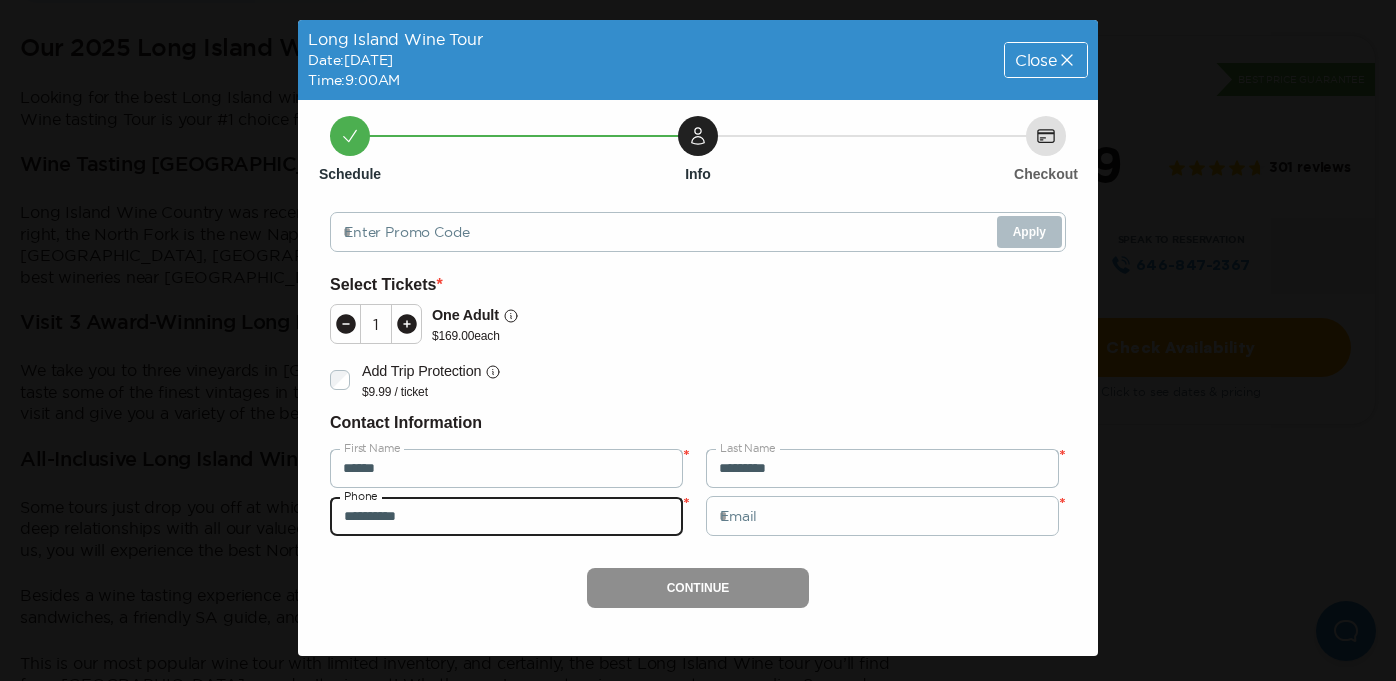 type on "**********" 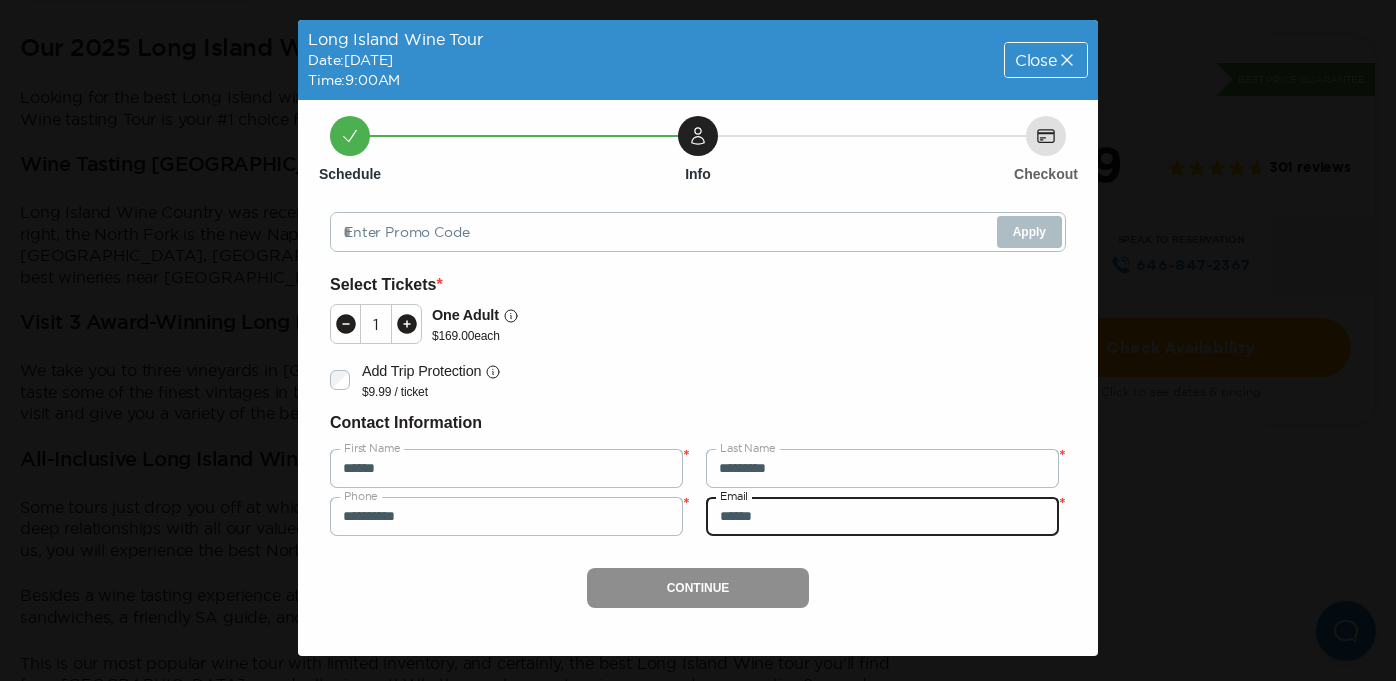type on "******" 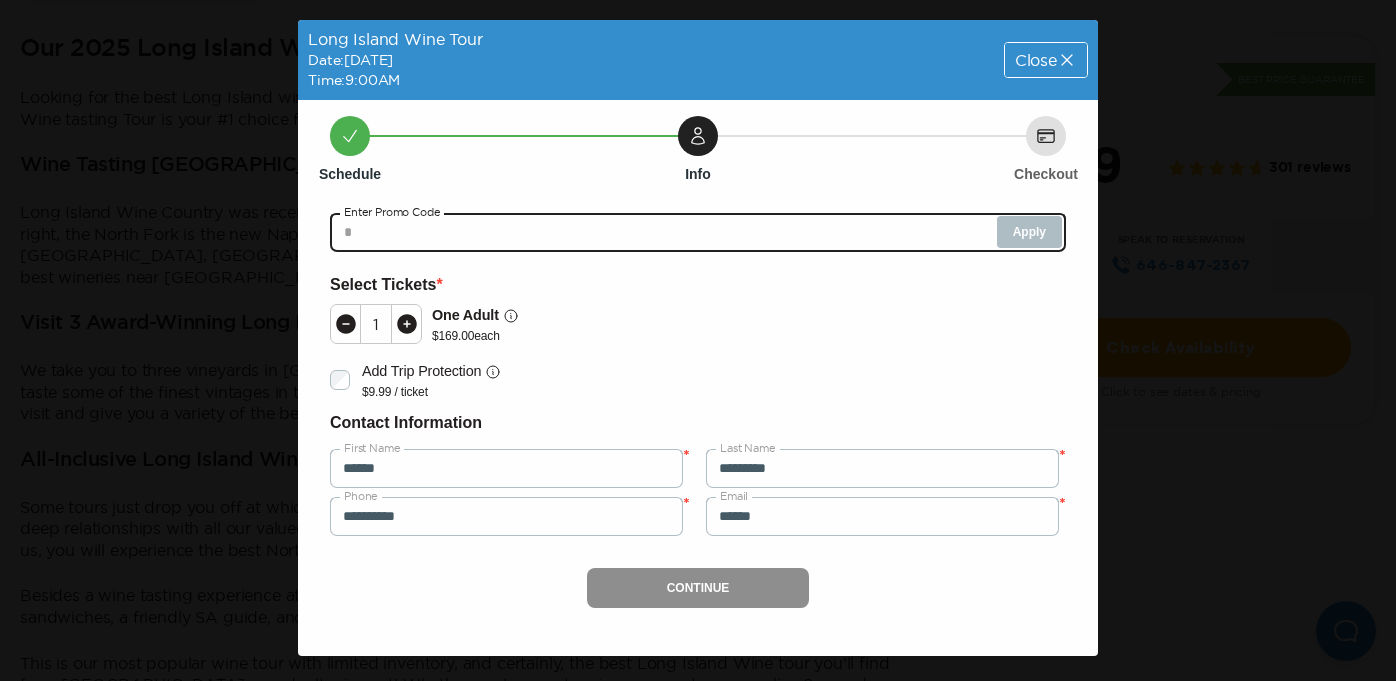 click at bounding box center (698, 232) 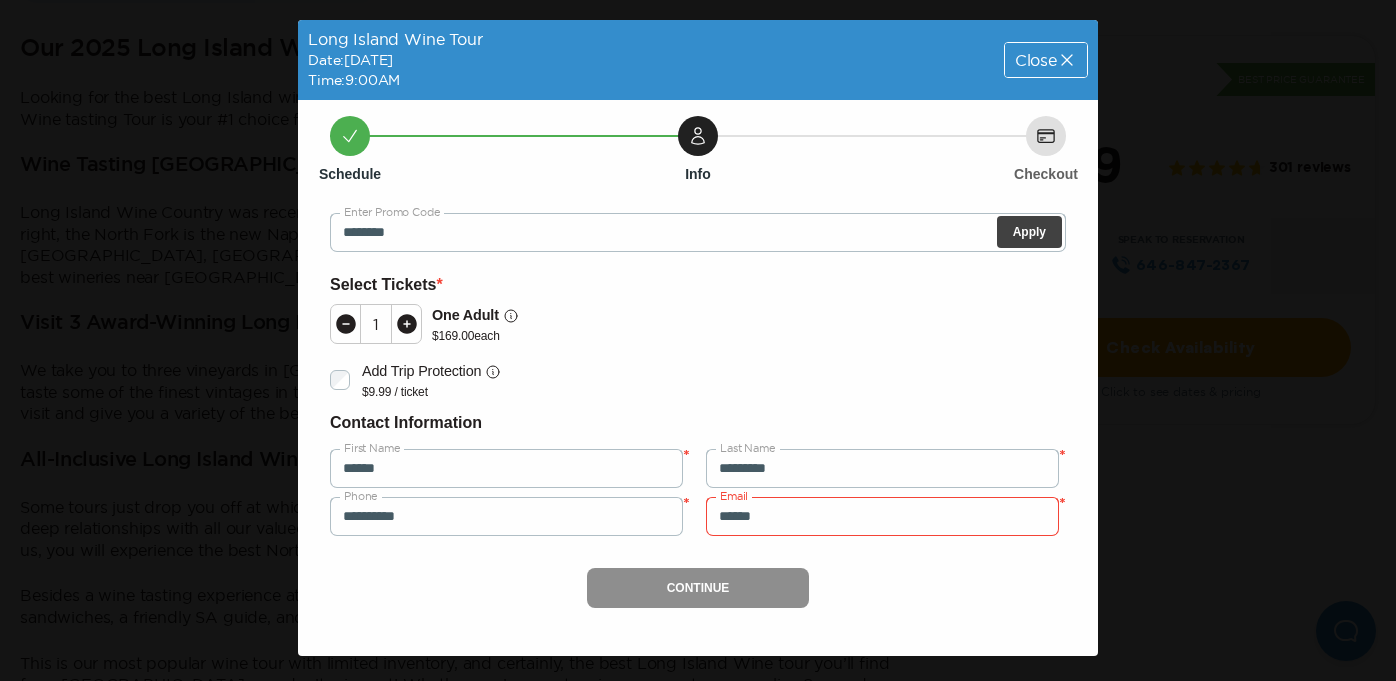 click on "Apply" at bounding box center [1029, 232] 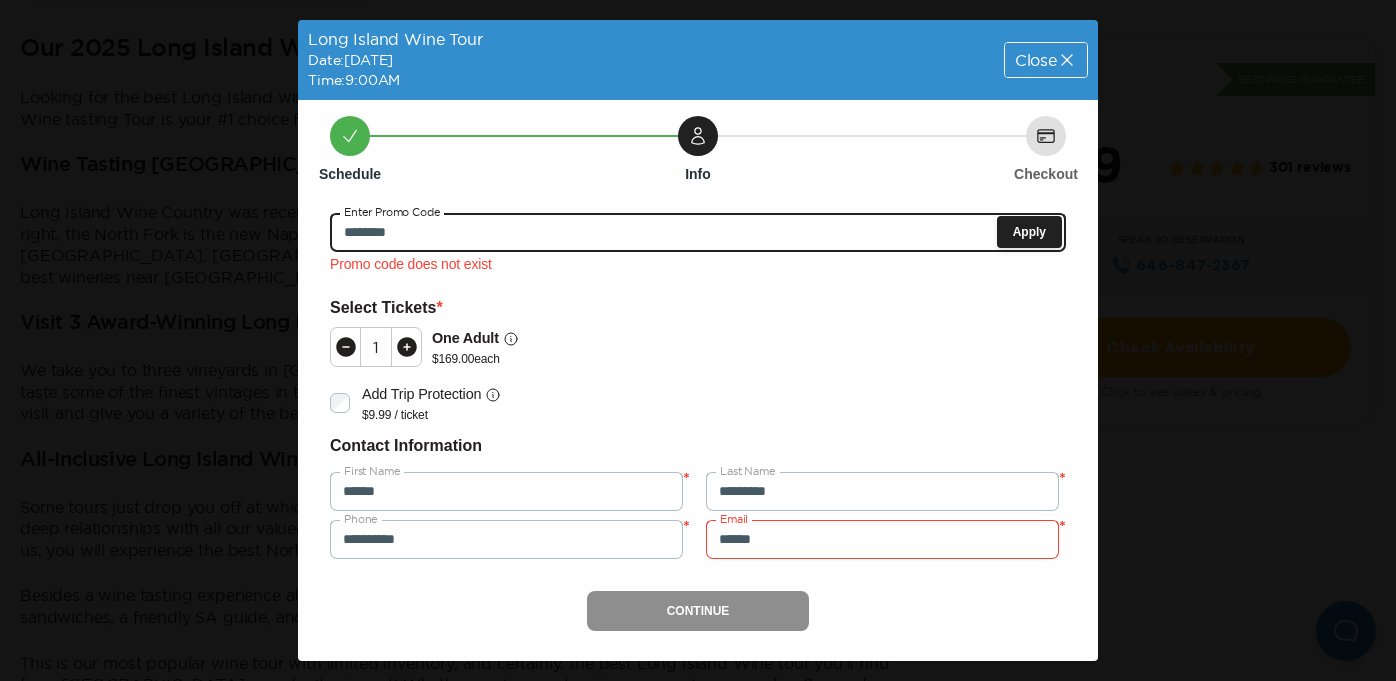 click on "********" at bounding box center [698, 232] 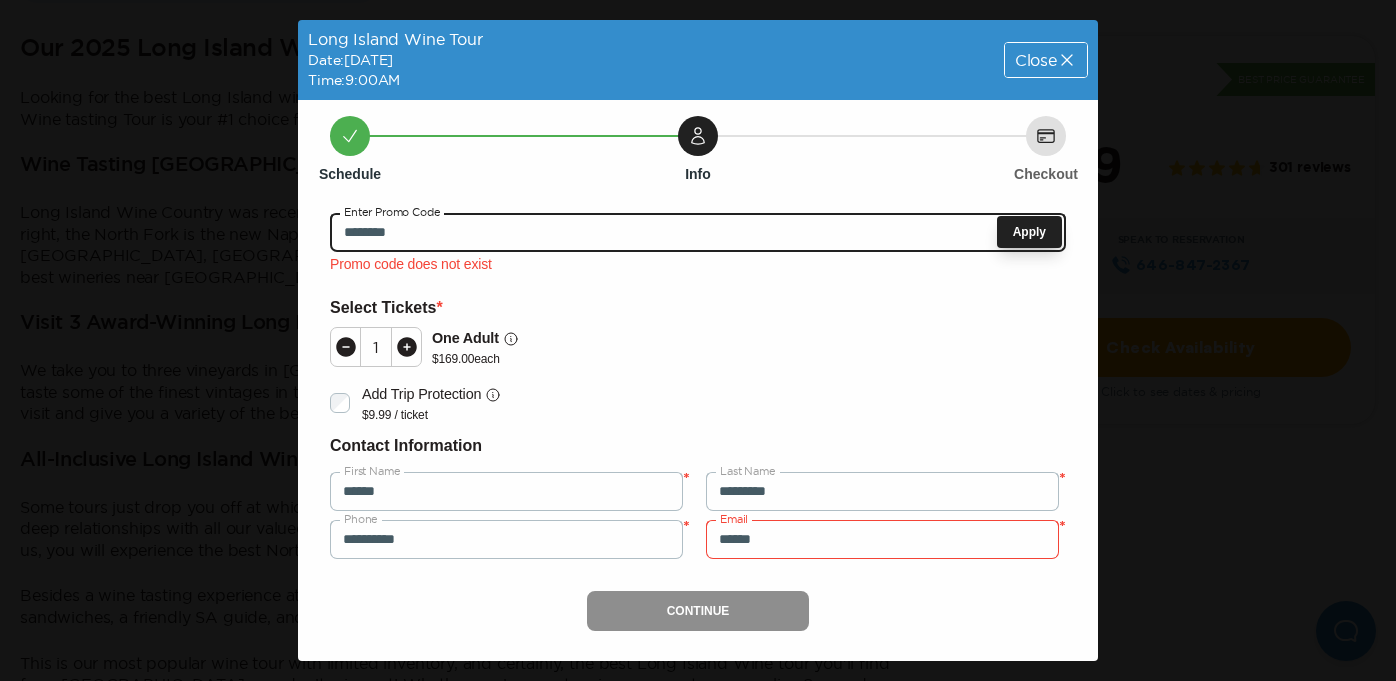 type on "********" 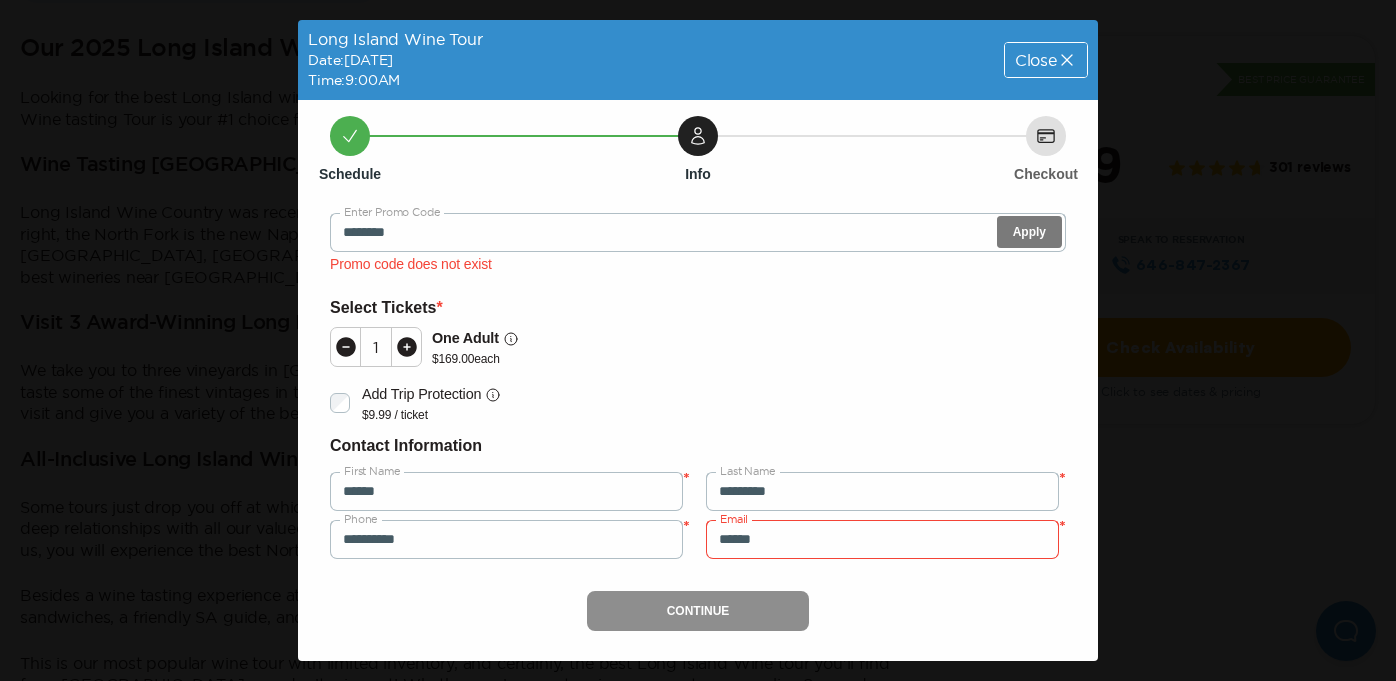 click on "Apply" at bounding box center [1029, 232] 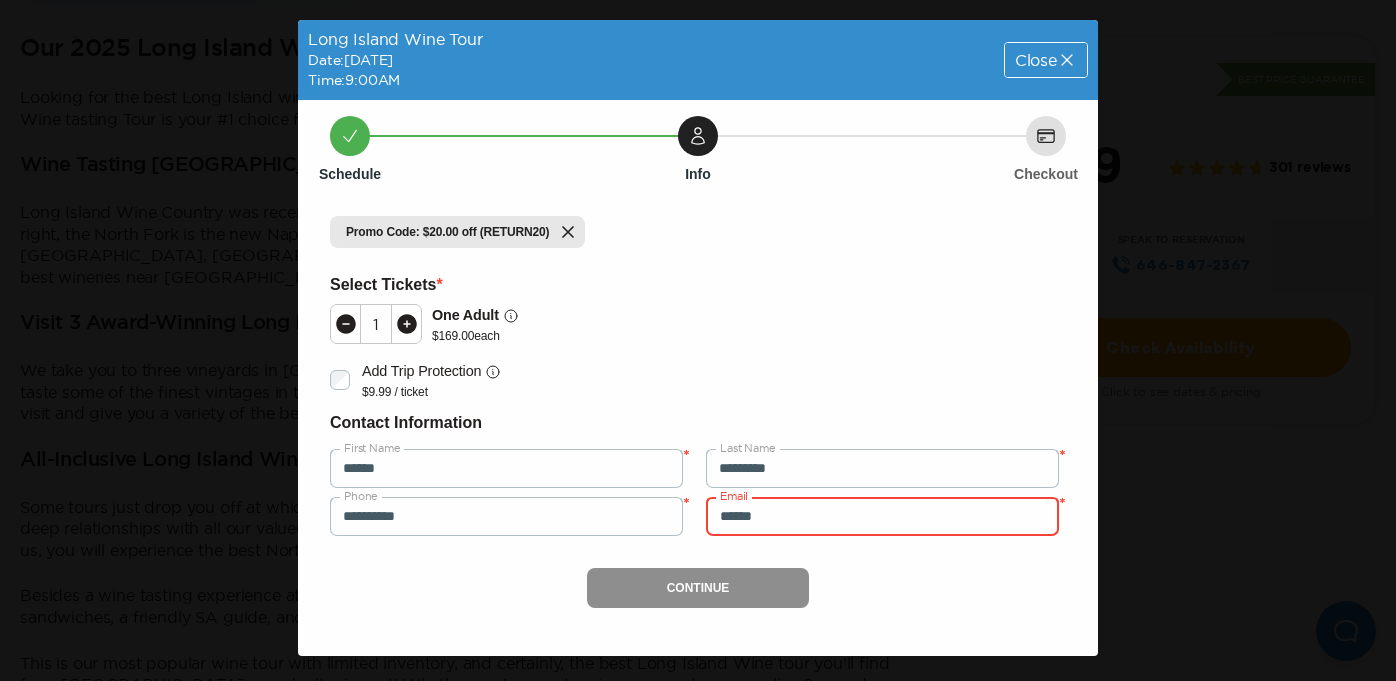 click on "******" at bounding box center [882, 516] 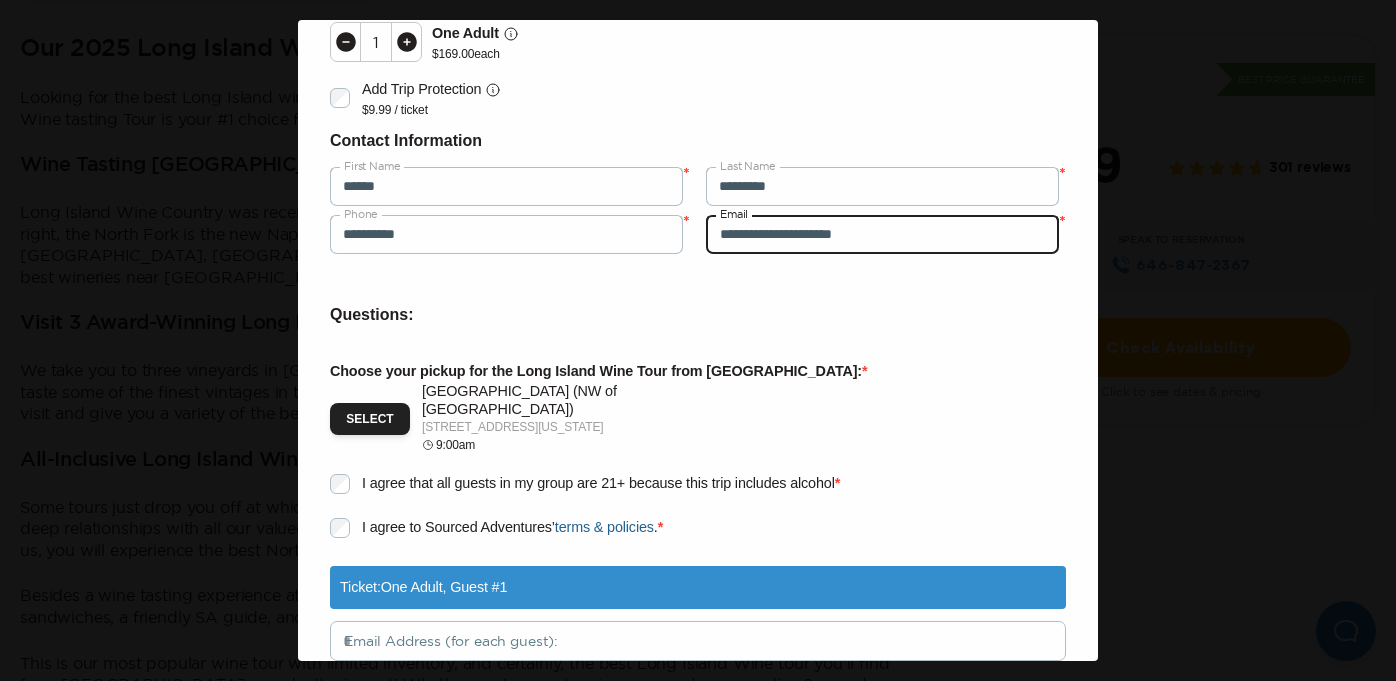 scroll, scrollTop: 290, scrollLeft: 0, axis: vertical 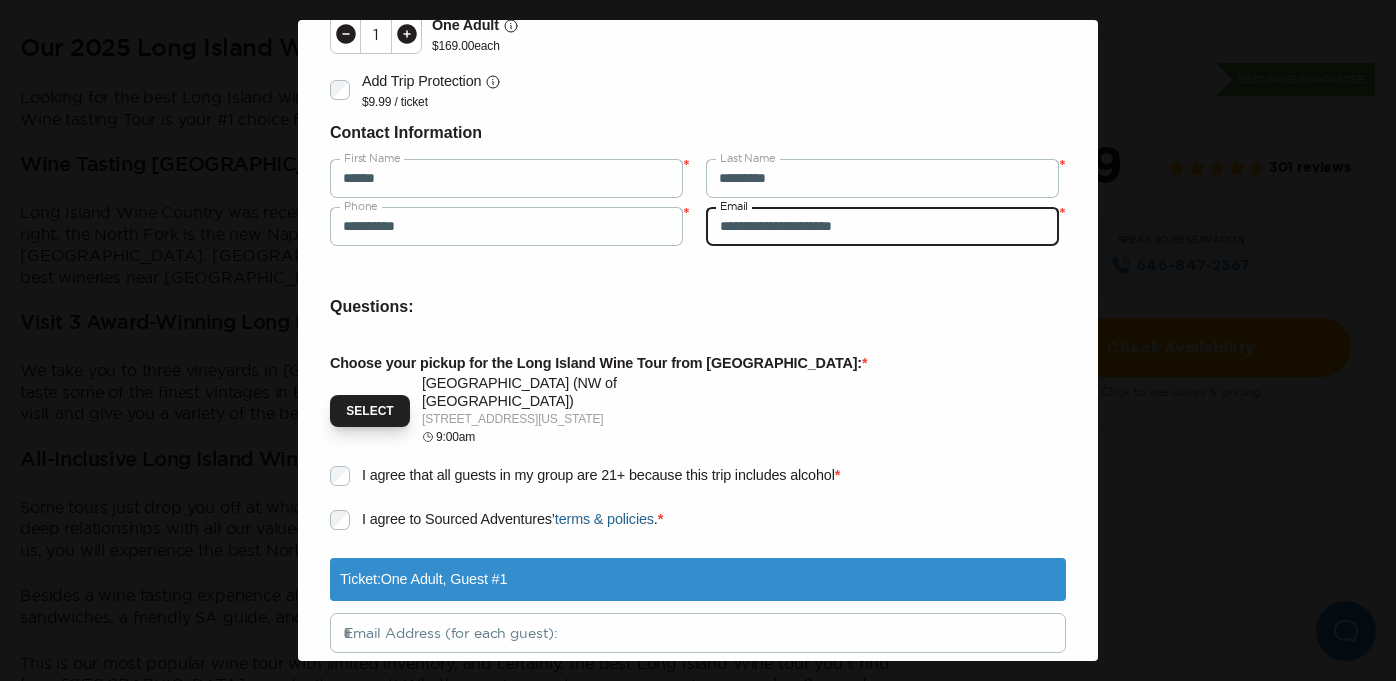 type on "**********" 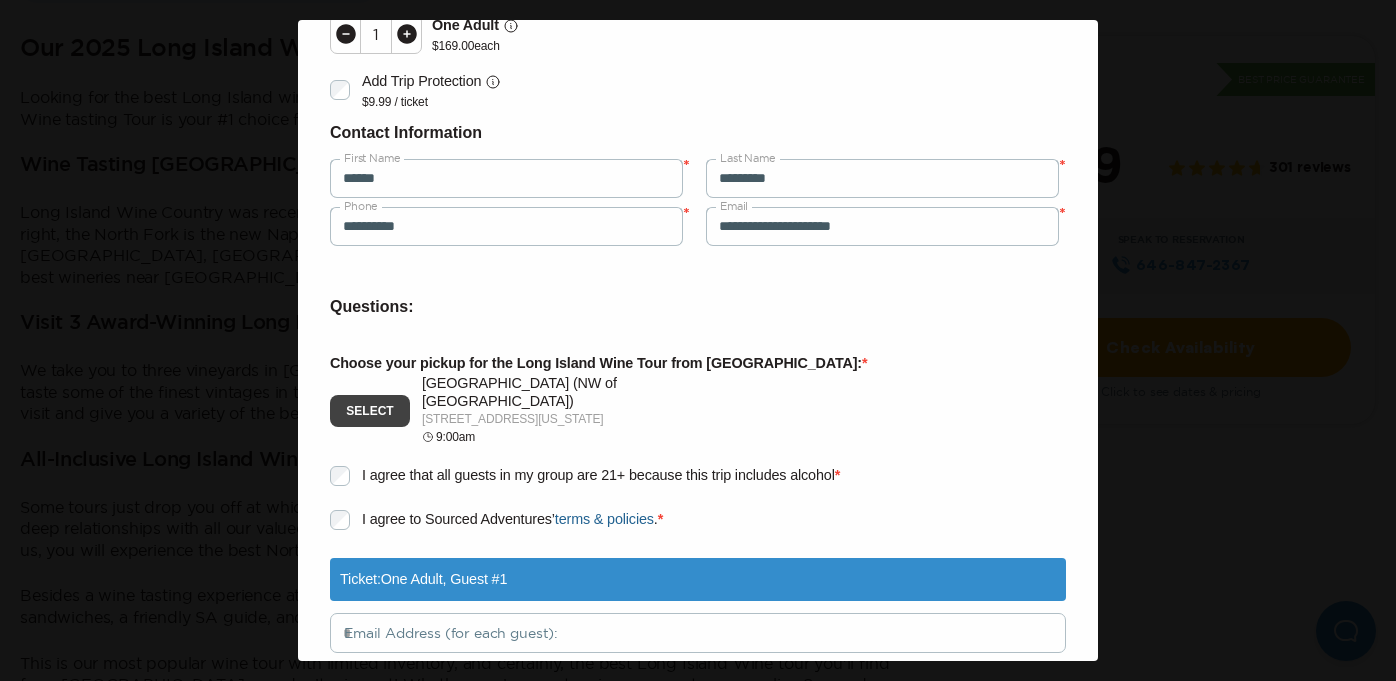 click on "Select" at bounding box center [370, 411] 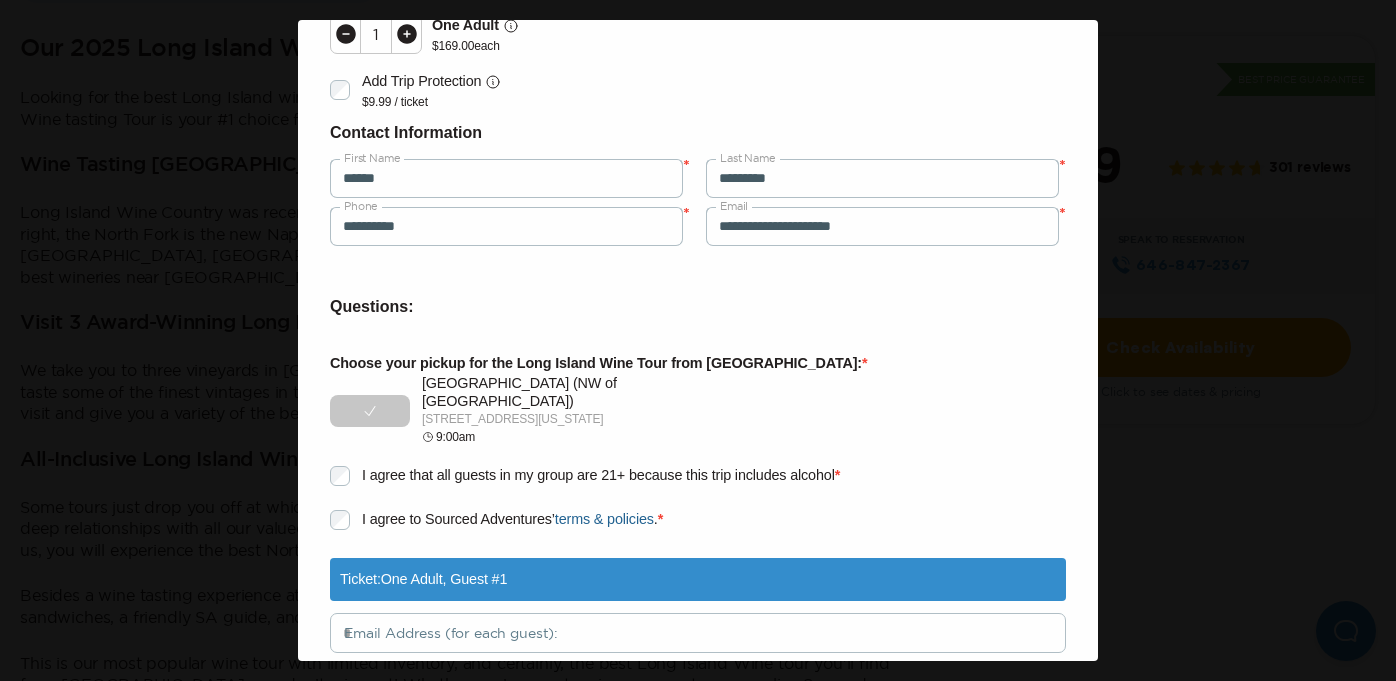 scroll, scrollTop: 319, scrollLeft: 0, axis: vertical 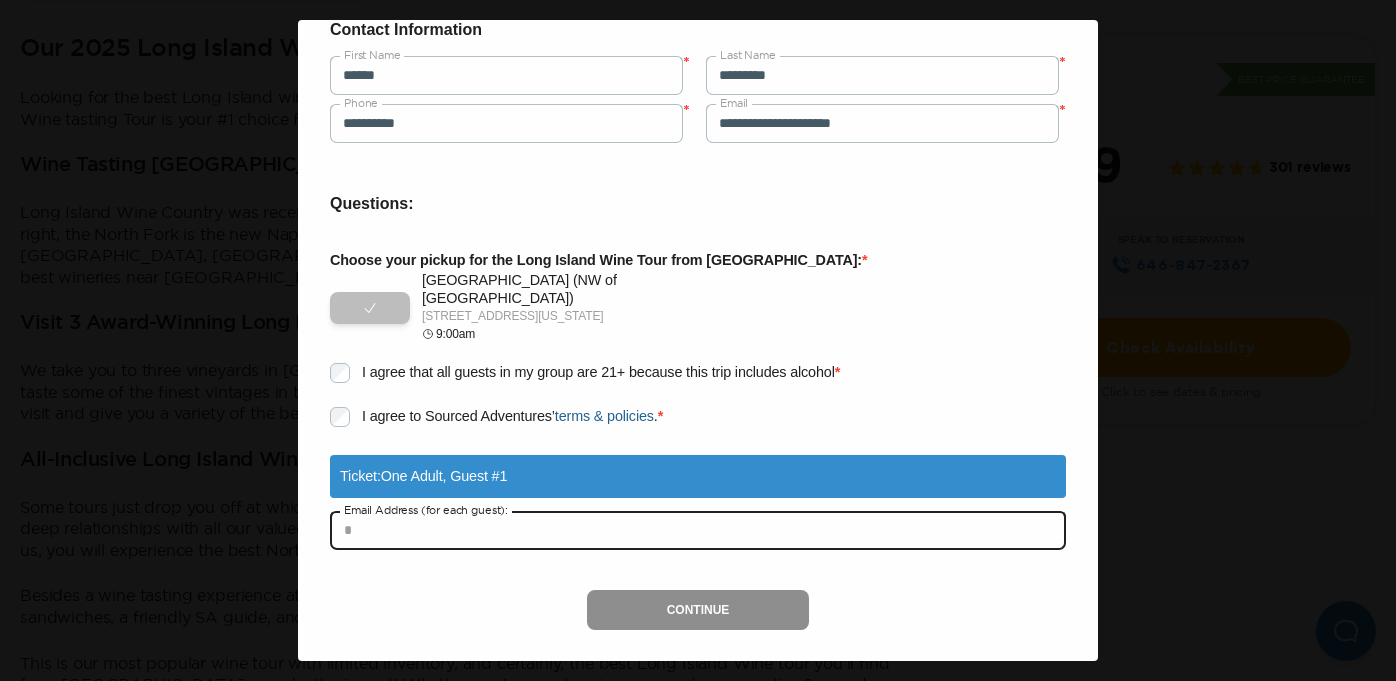 click at bounding box center [698, 530] 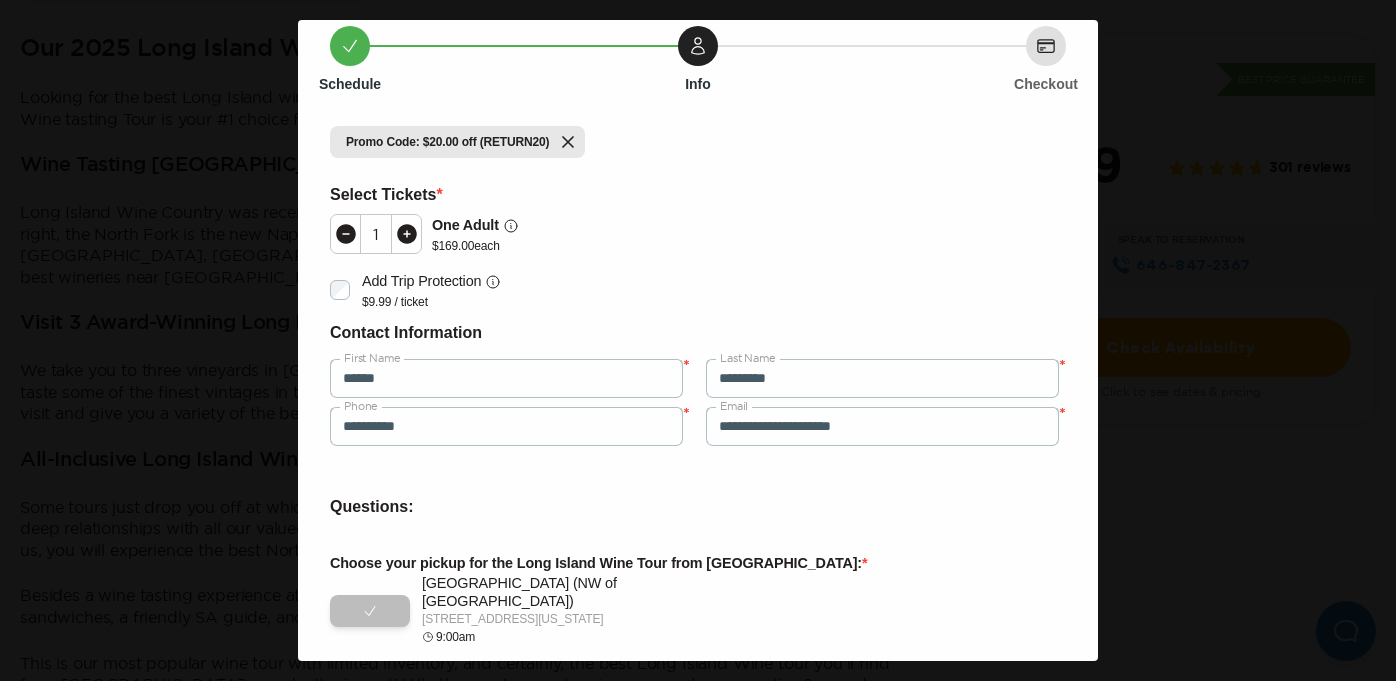 scroll, scrollTop: 69, scrollLeft: 0, axis: vertical 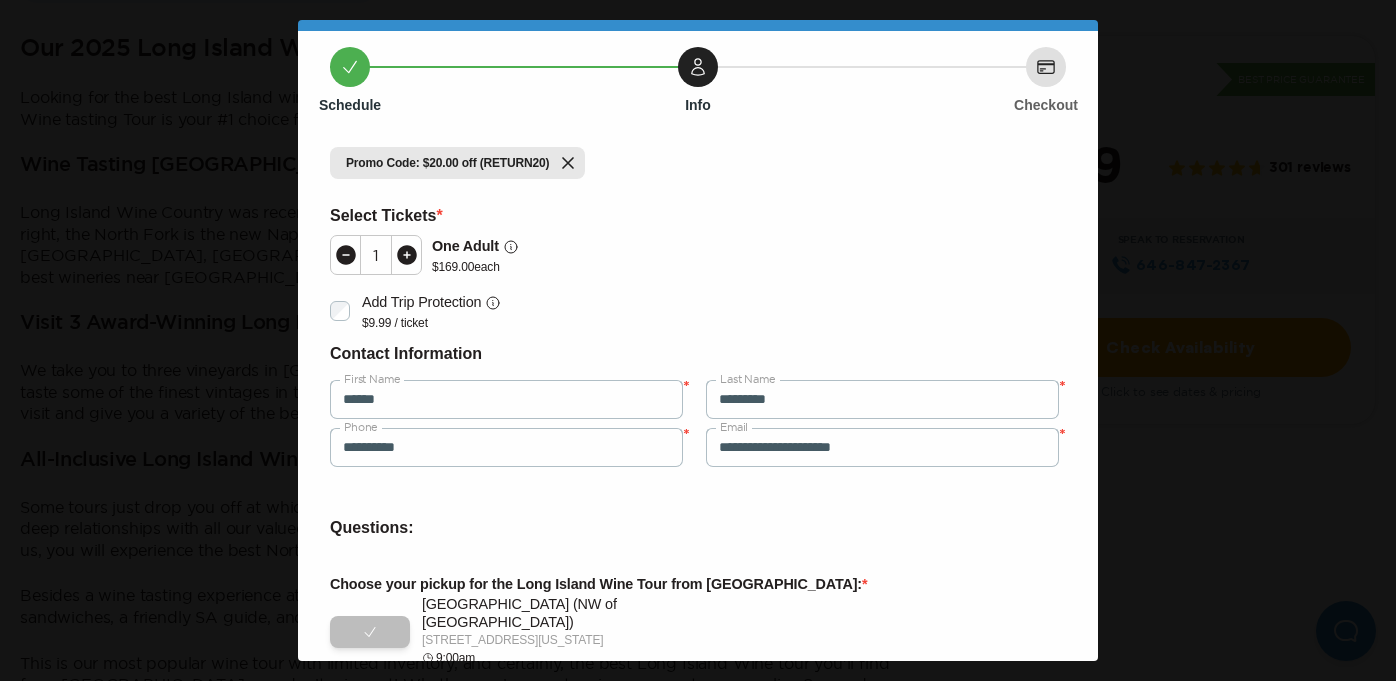 click 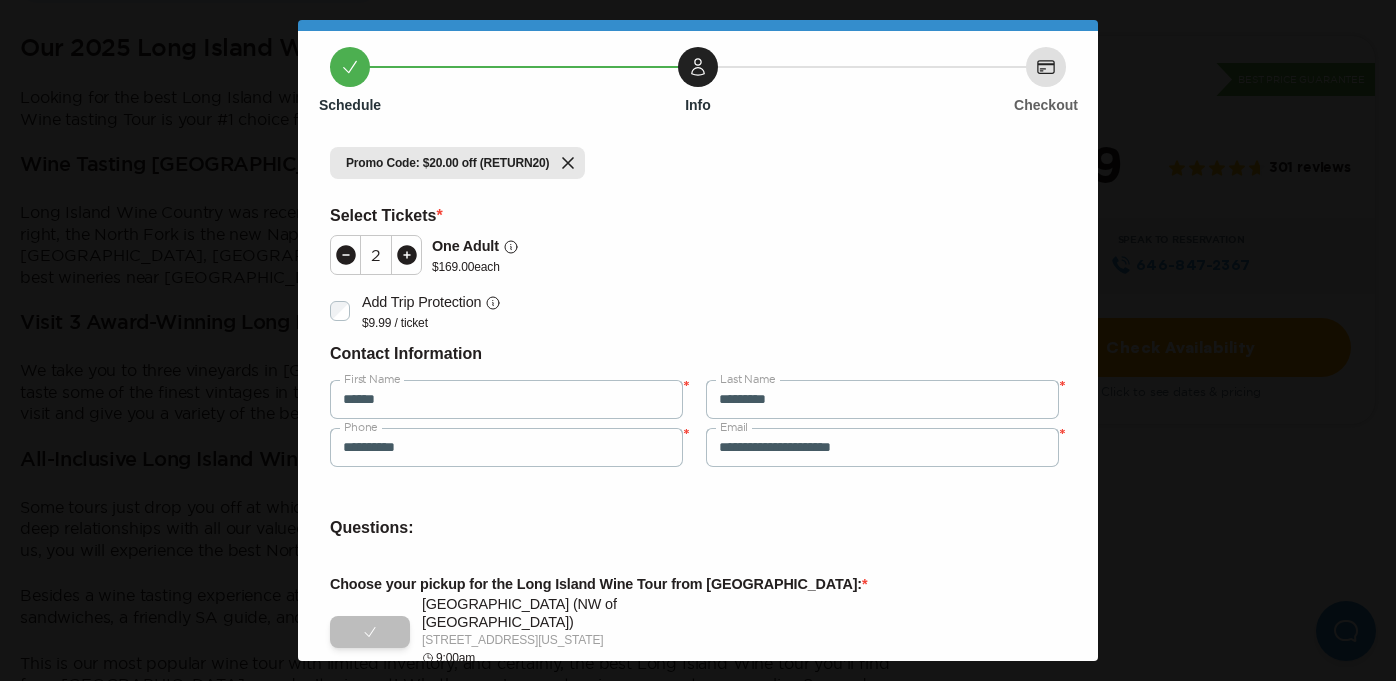 click 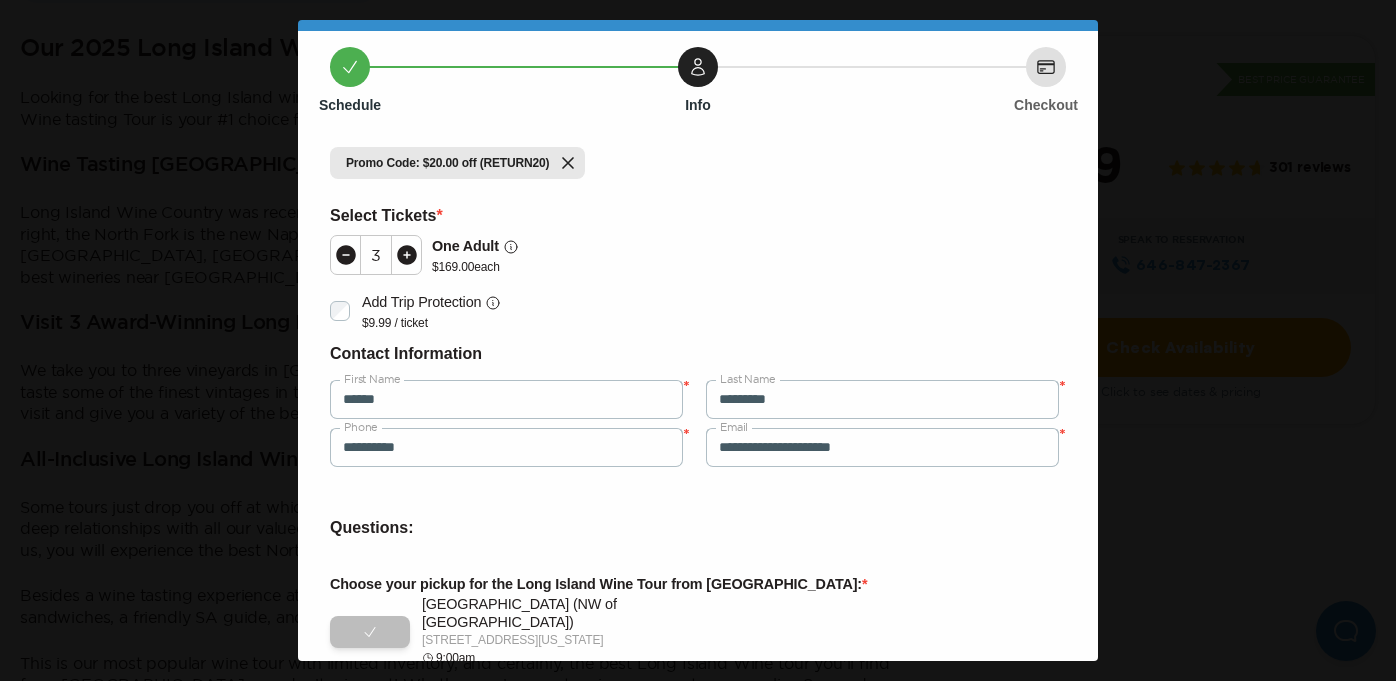 click 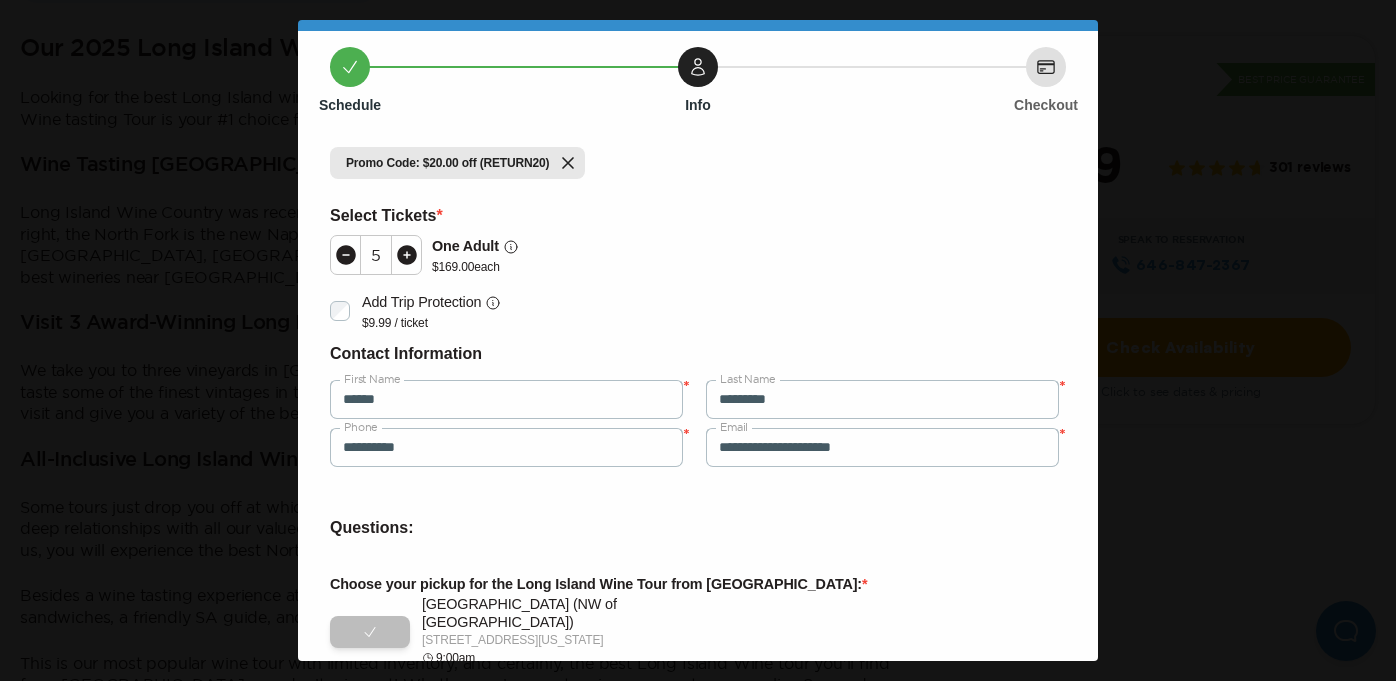 click 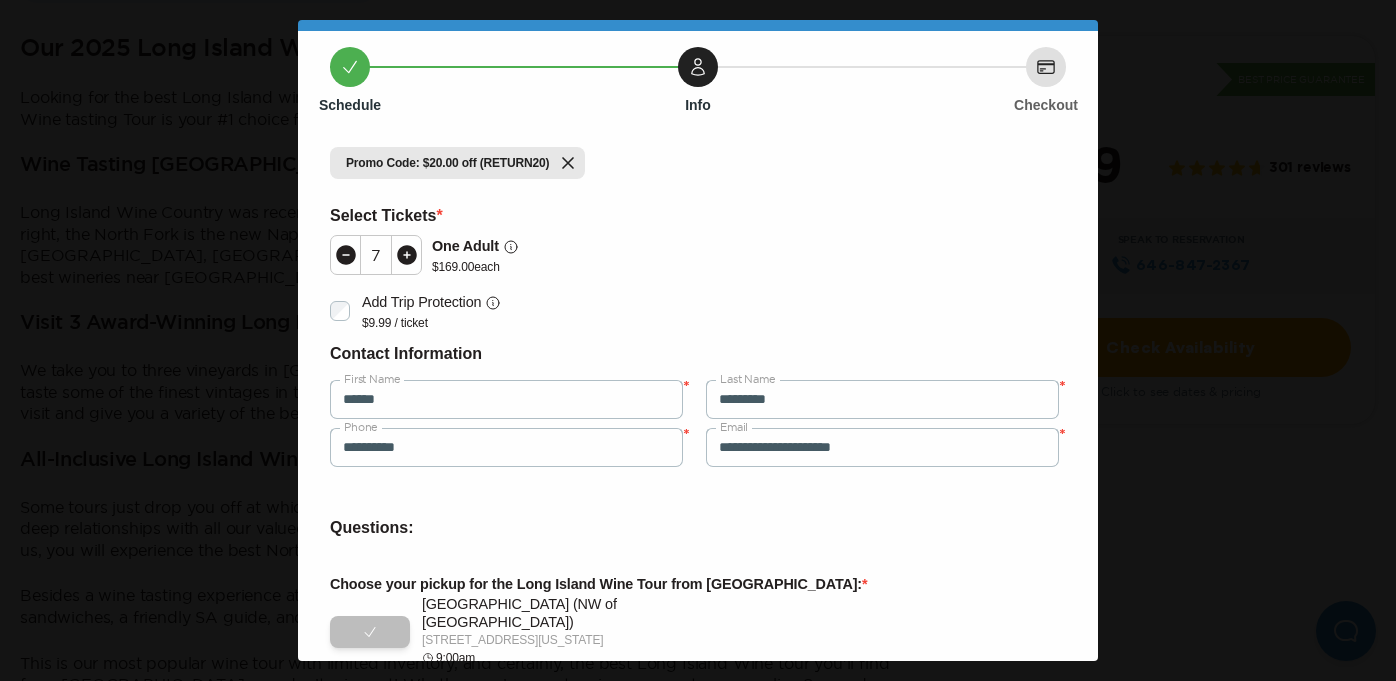 click 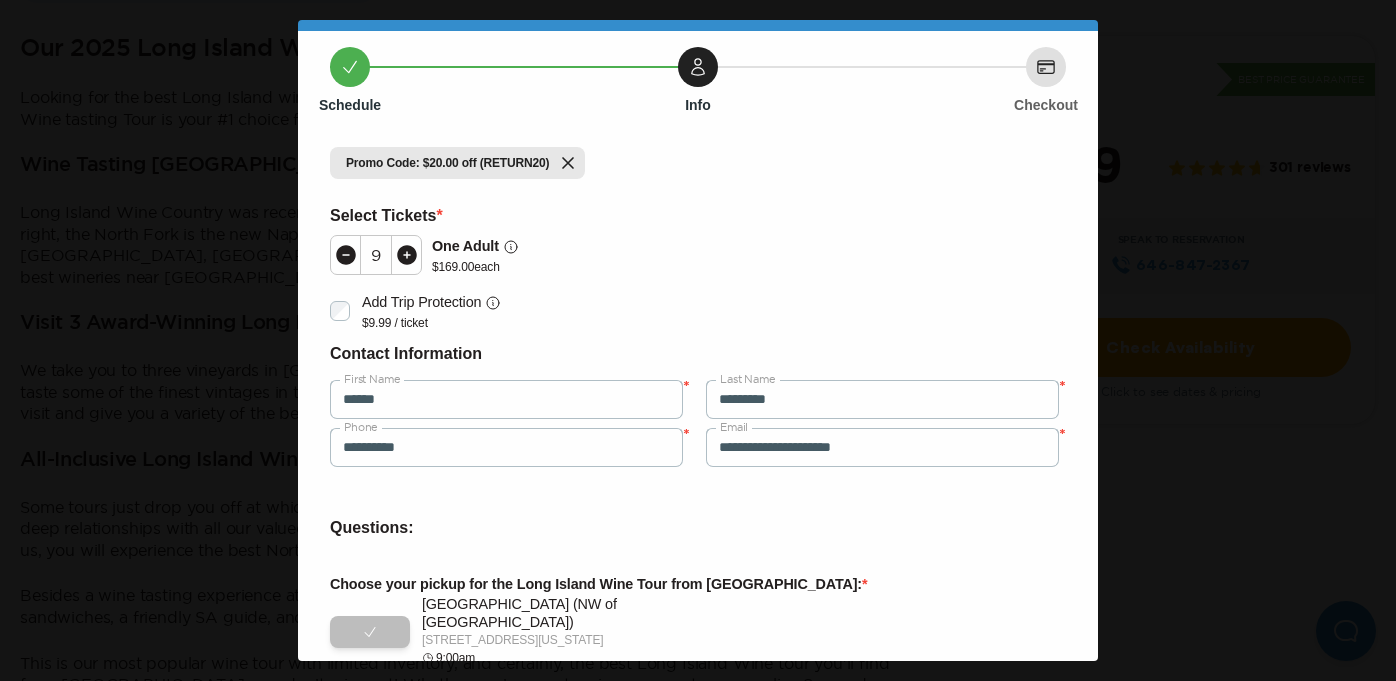 click 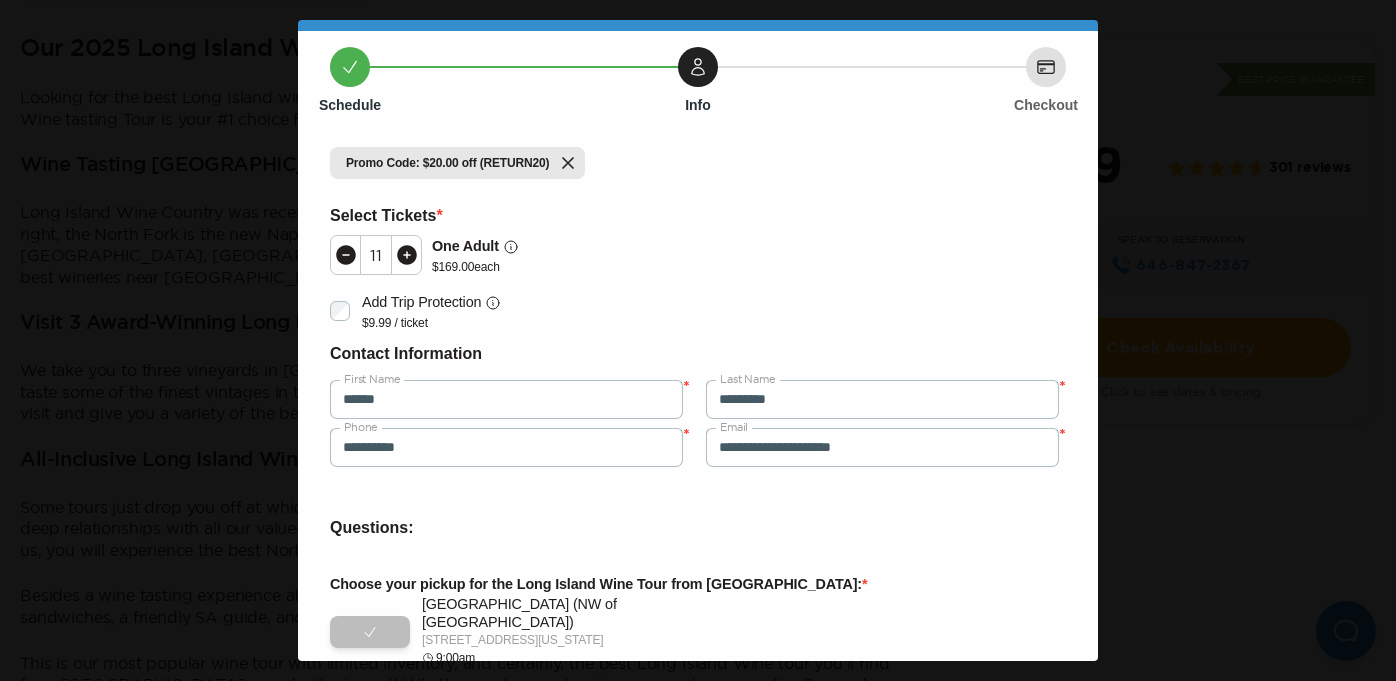click on "Contact Information" at bounding box center (698, 354) 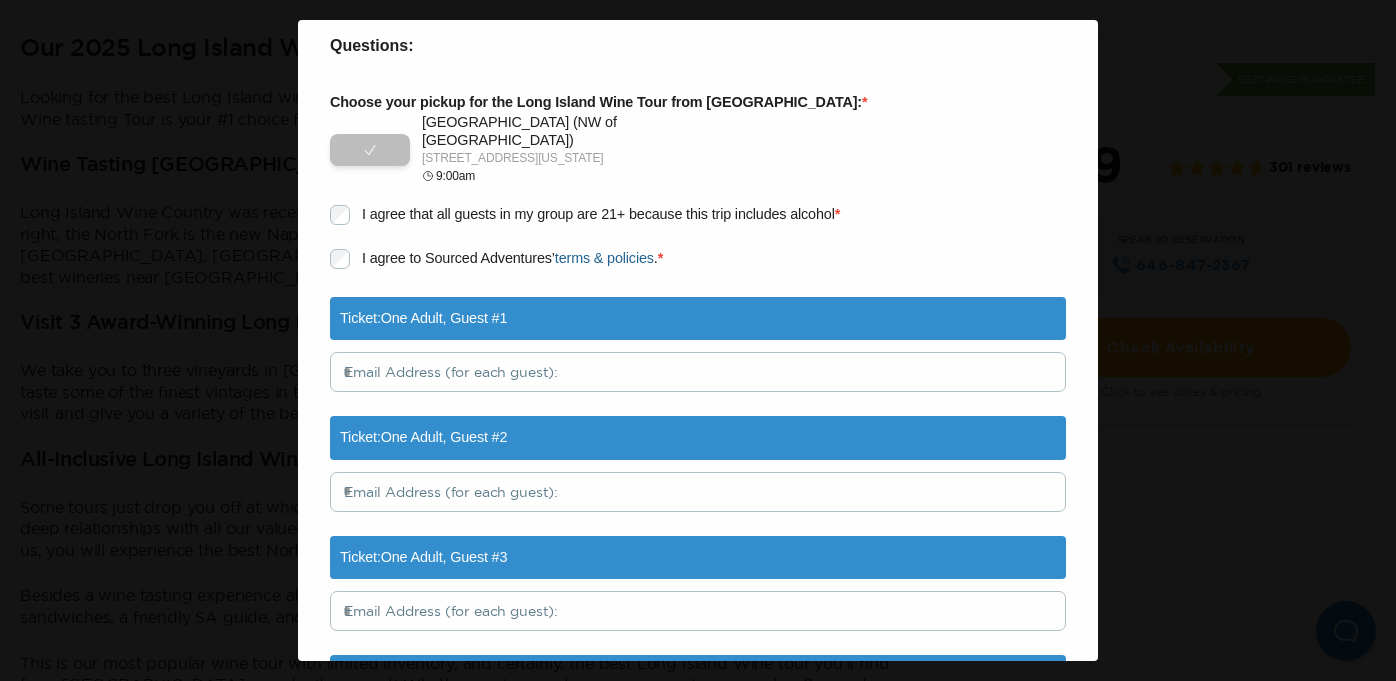 scroll, scrollTop: 621, scrollLeft: 0, axis: vertical 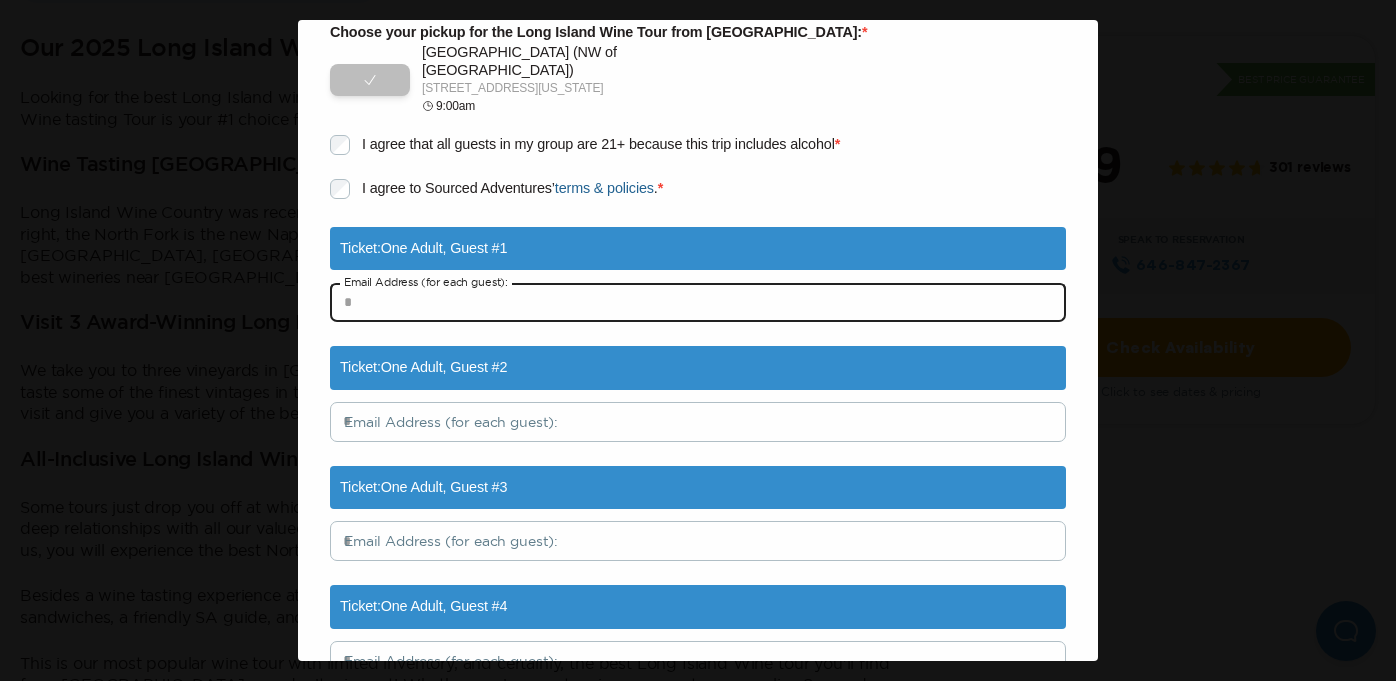 click at bounding box center [698, 302] 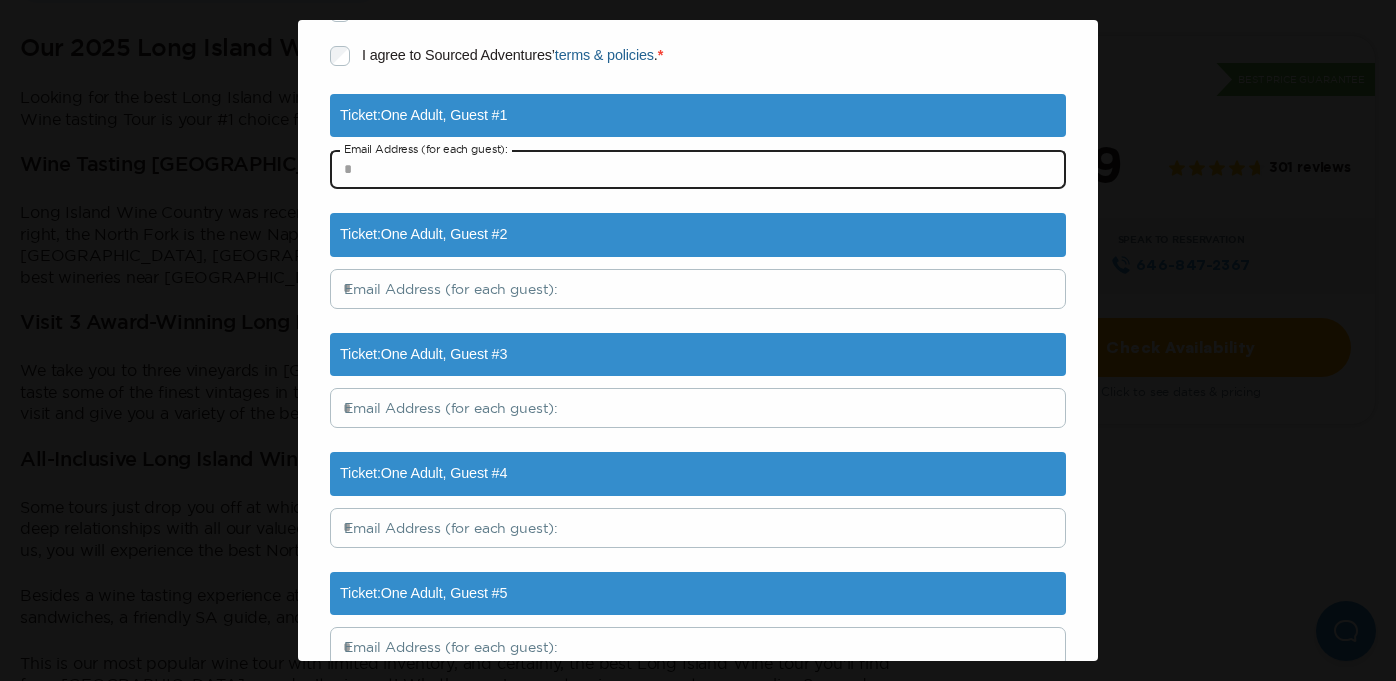 scroll, scrollTop: 755, scrollLeft: 0, axis: vertical 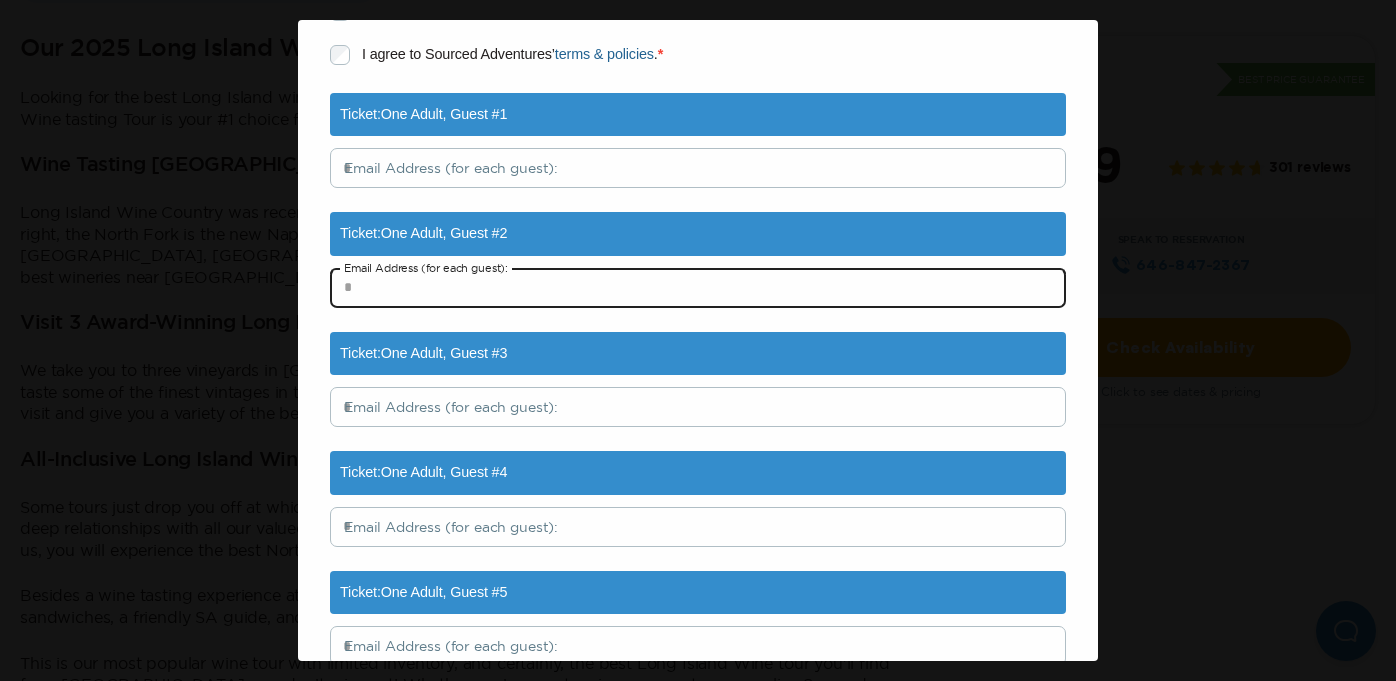 click at bounding box center [698, 288] 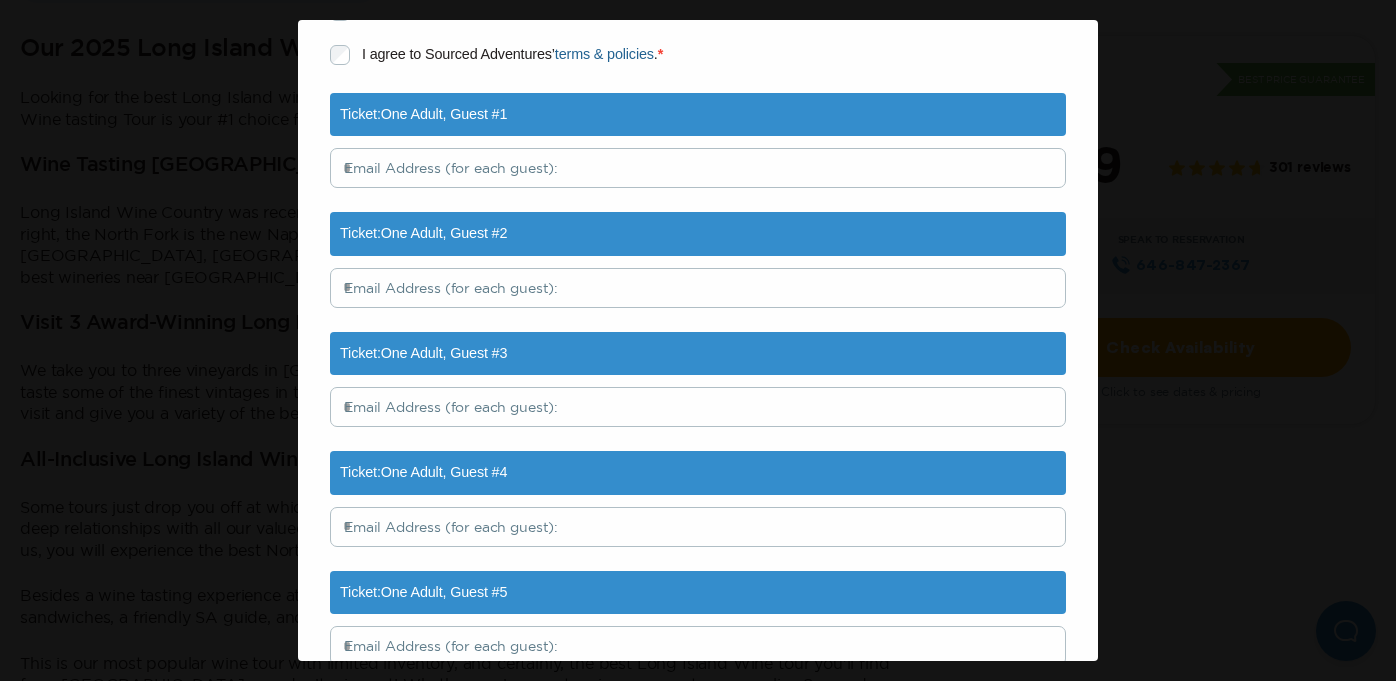 click on "Ticket:  One Adult , Guest # 1 Email Address (for each guest):   Ticket:  One Adult , Guest # 2 Email Address (for each guest):   Ticket:  One Adult , Guest # 3 Email Address (for each guest):   Ticket:  One Adult , Guest # 4 Email Address (for each guest):   Ticket:  One Adult , Guest # 5 Email Address (for each guest):   Ticket:  One Adult , Guest # 6 Email Address (for each guest):   Ticket:  One Adult , Guest # 7 Email Address (for each guest):   Ticket:  One Adult , Guest # 8 Email Address (for each guest):   Ticket:  One Adult , Guest # 9 Email Address (for each guest):   Ticket:  One Adult , Guest # 10 Email Address (for each guest):   Ticket:  One Adult , Guest # 11 Email Address (for each guest):" at bounding box center (698, 733) 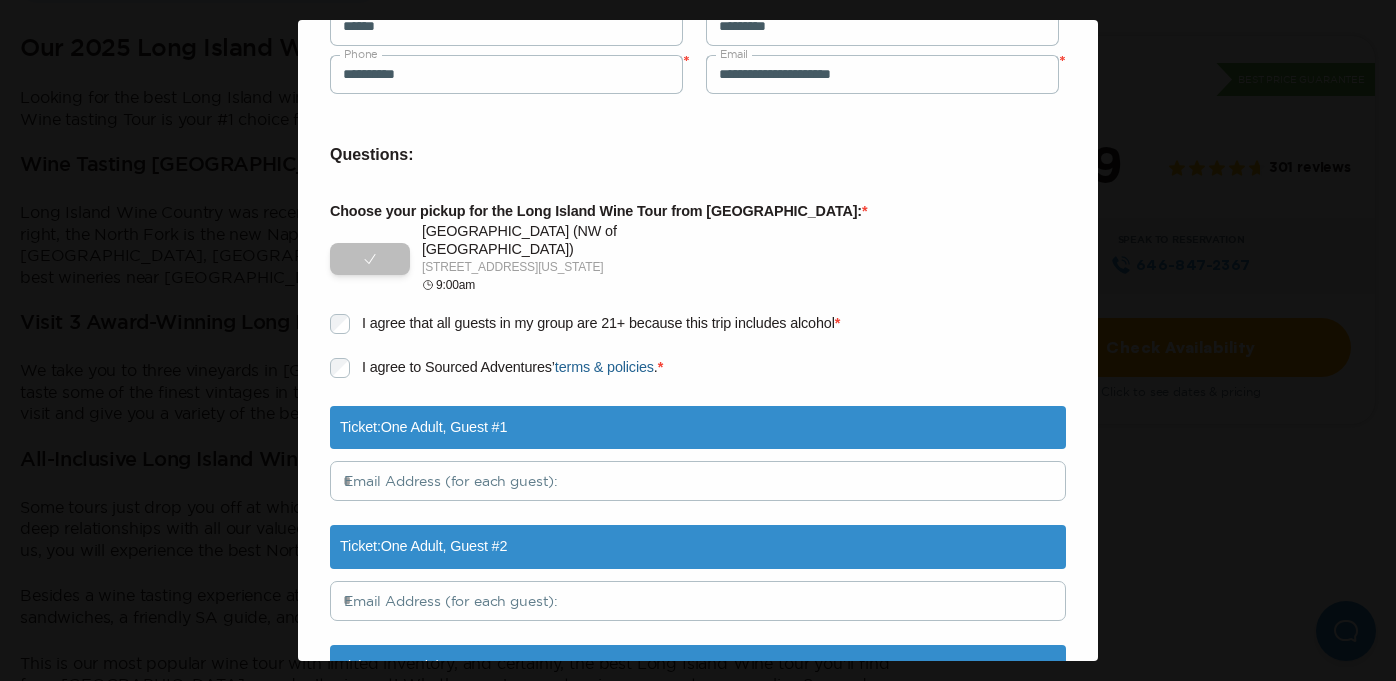 scroll, scrollTop: 270, scrollLeft: 0, axis: vertical 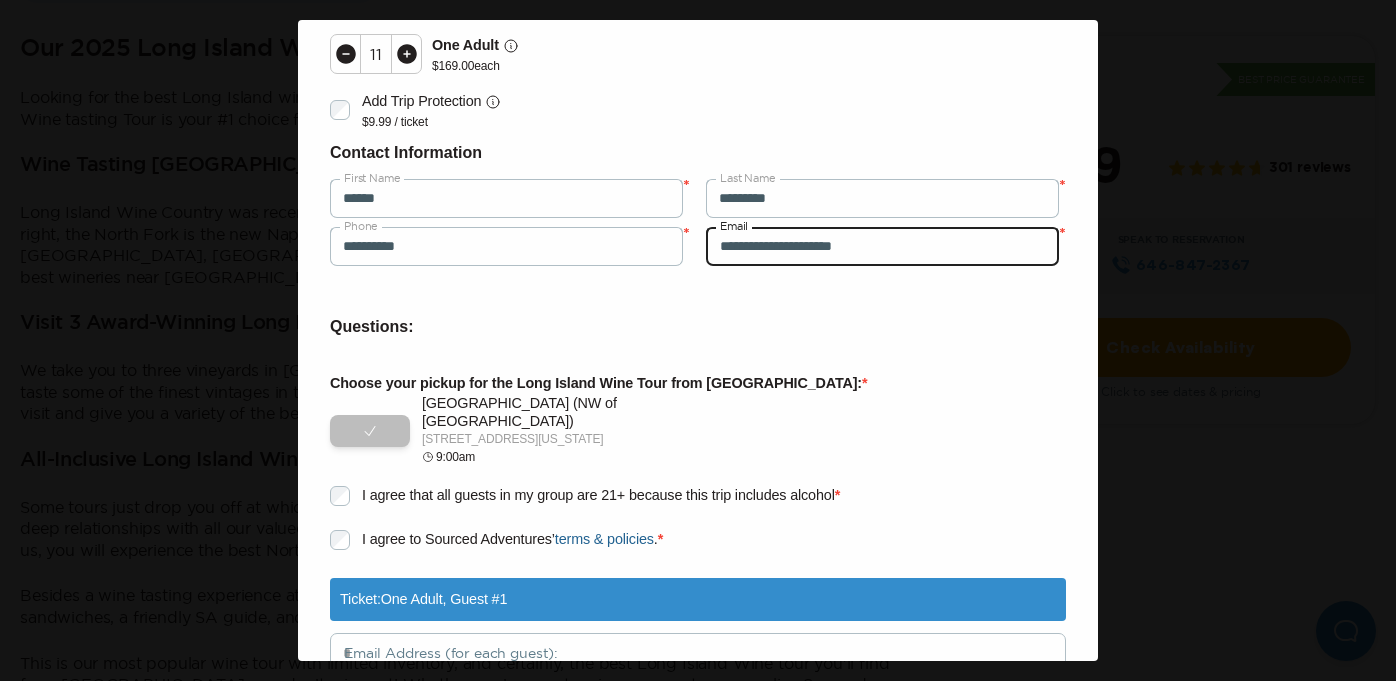 click on "**********" at bounding box center [882, 246] 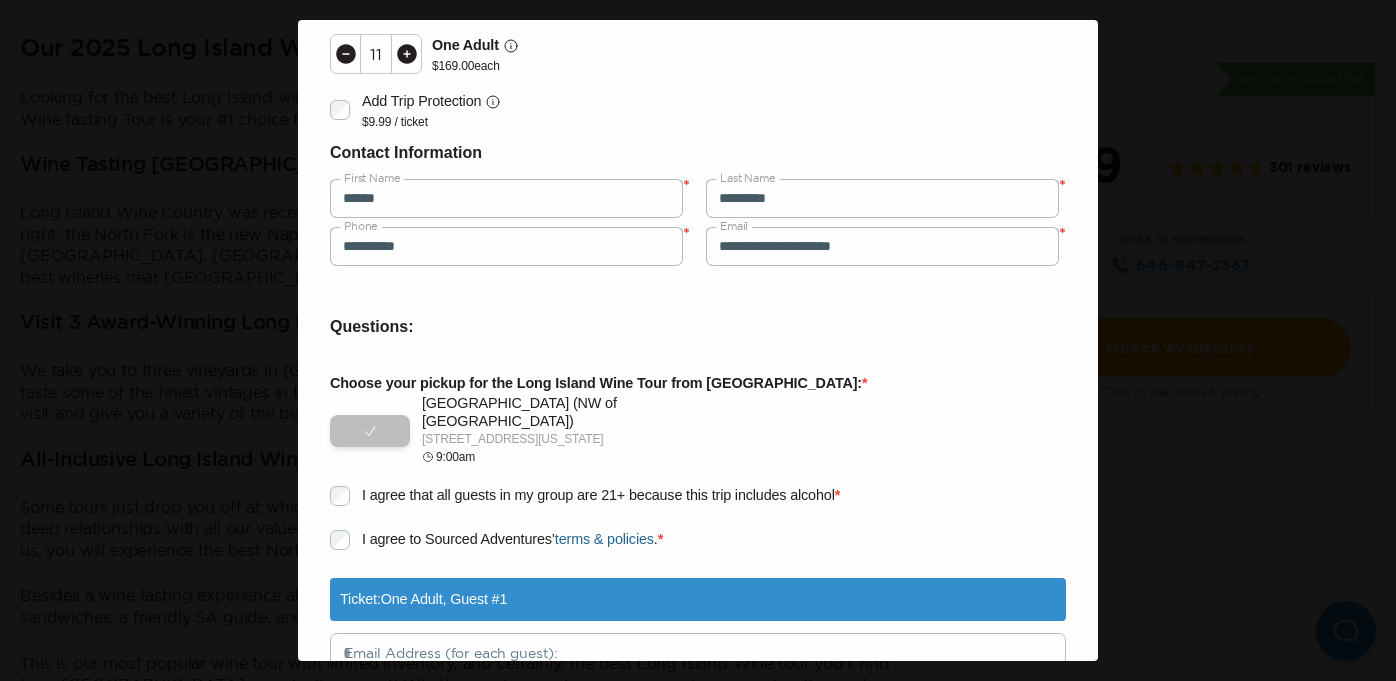 click on "Questions:" at bounding box center [698, 327] 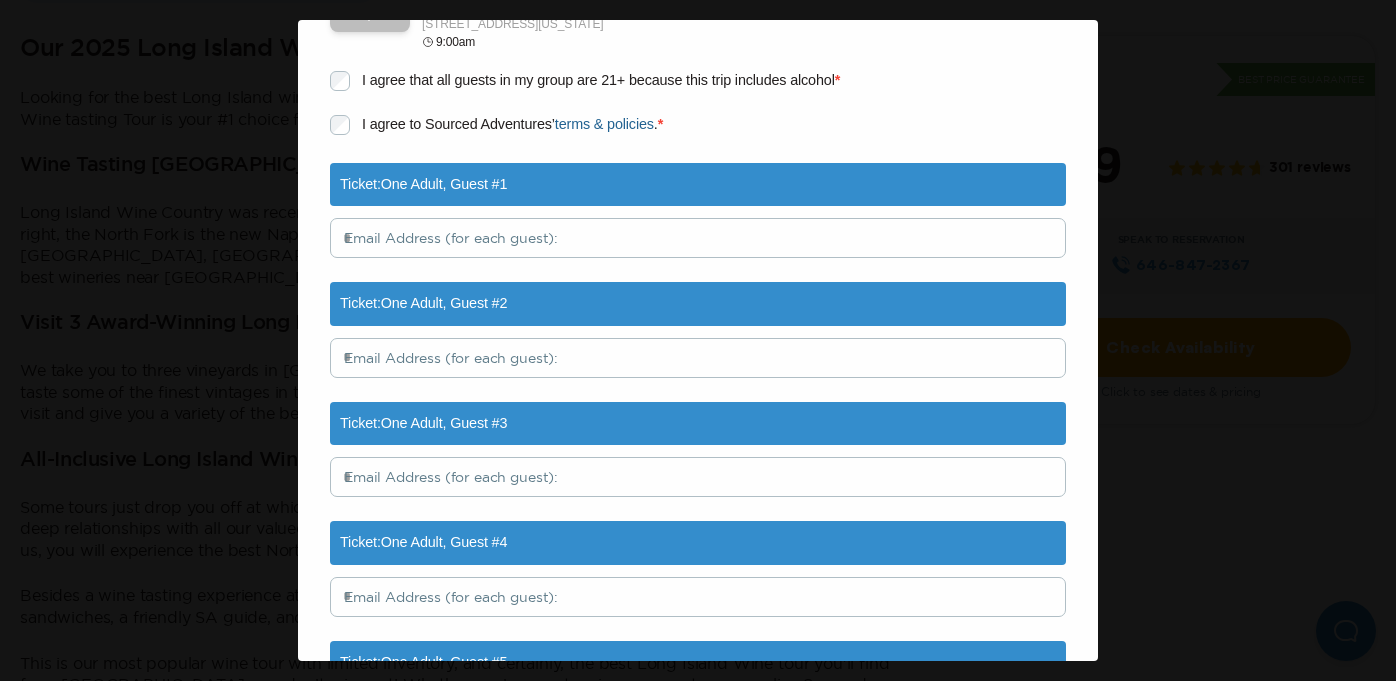 scroll, scrollTop: 728, scrollLeft: 0, axis: vertical 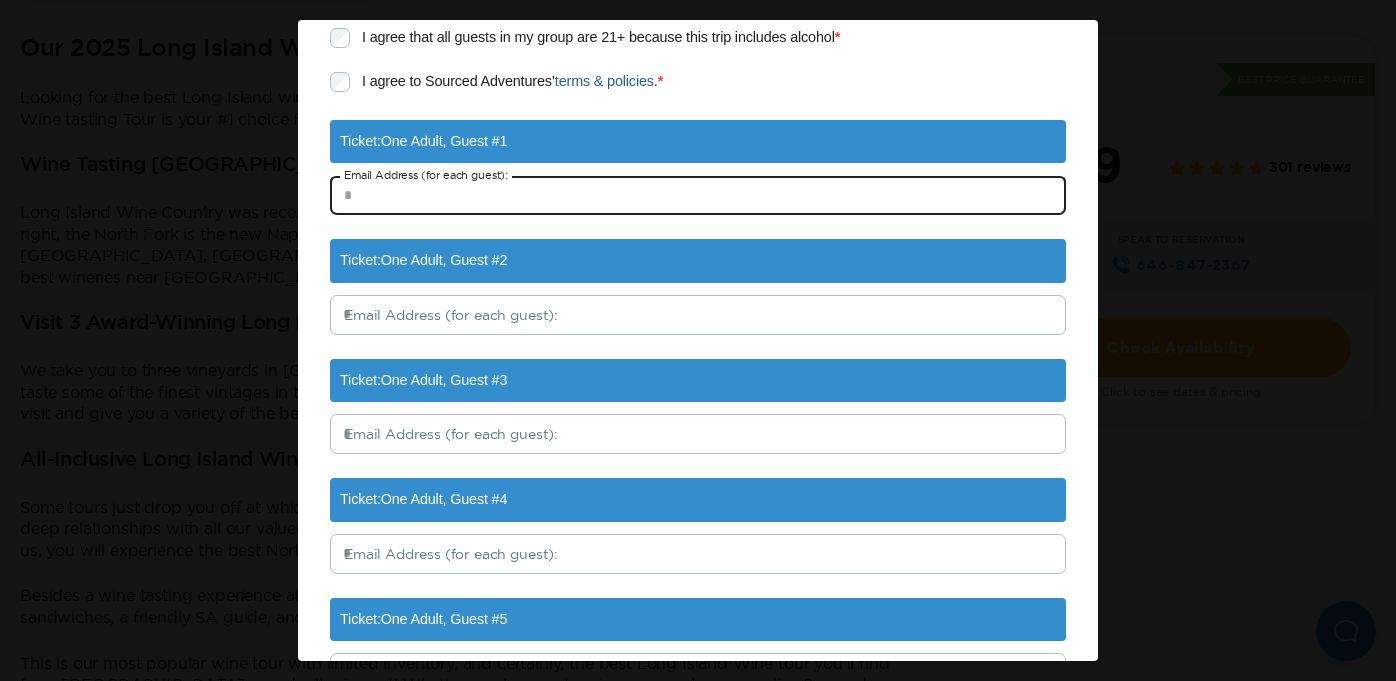 click at bounding box center [698, 195] 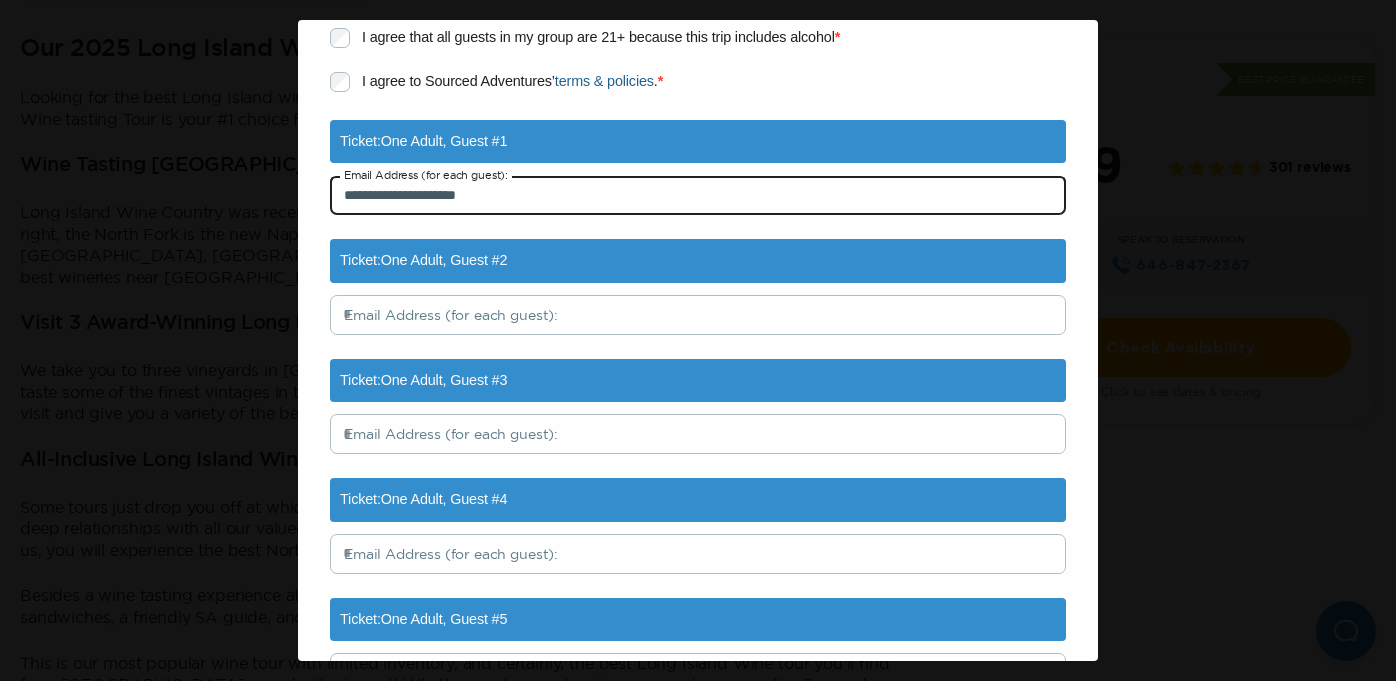 type on "**********" 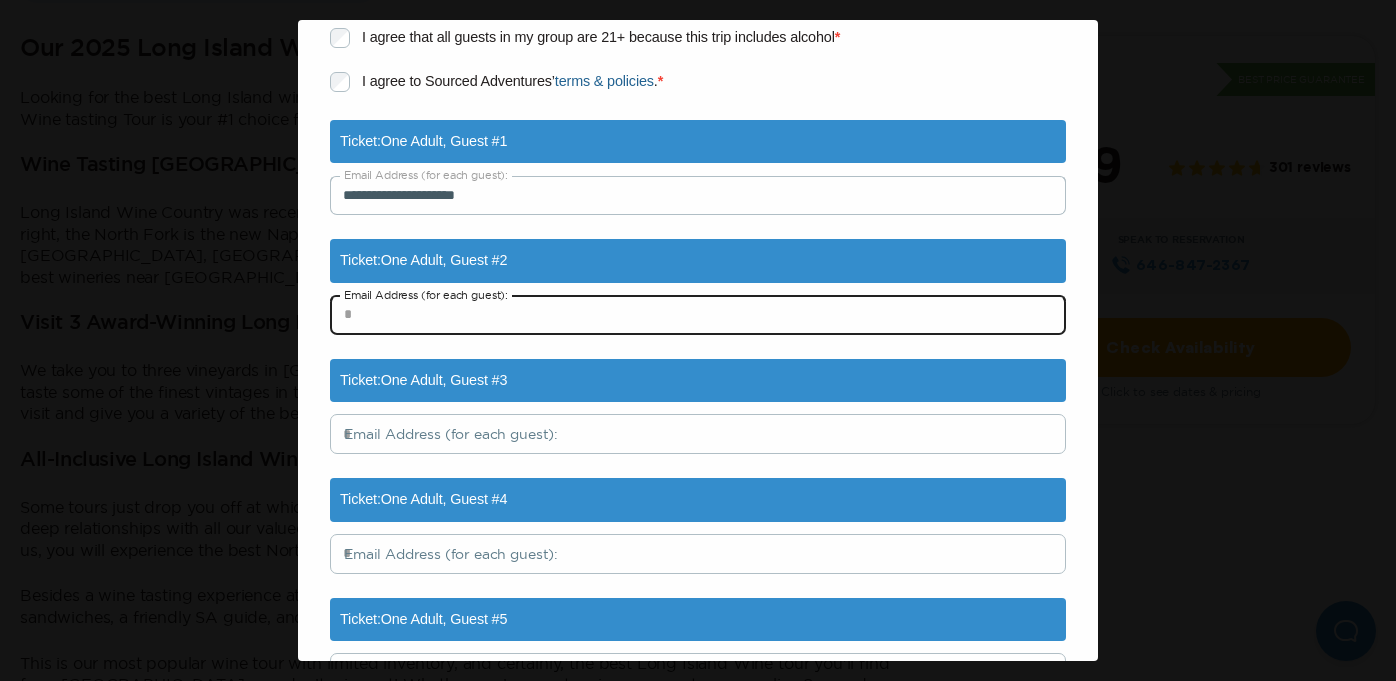 click at bounding box center [698, 315] 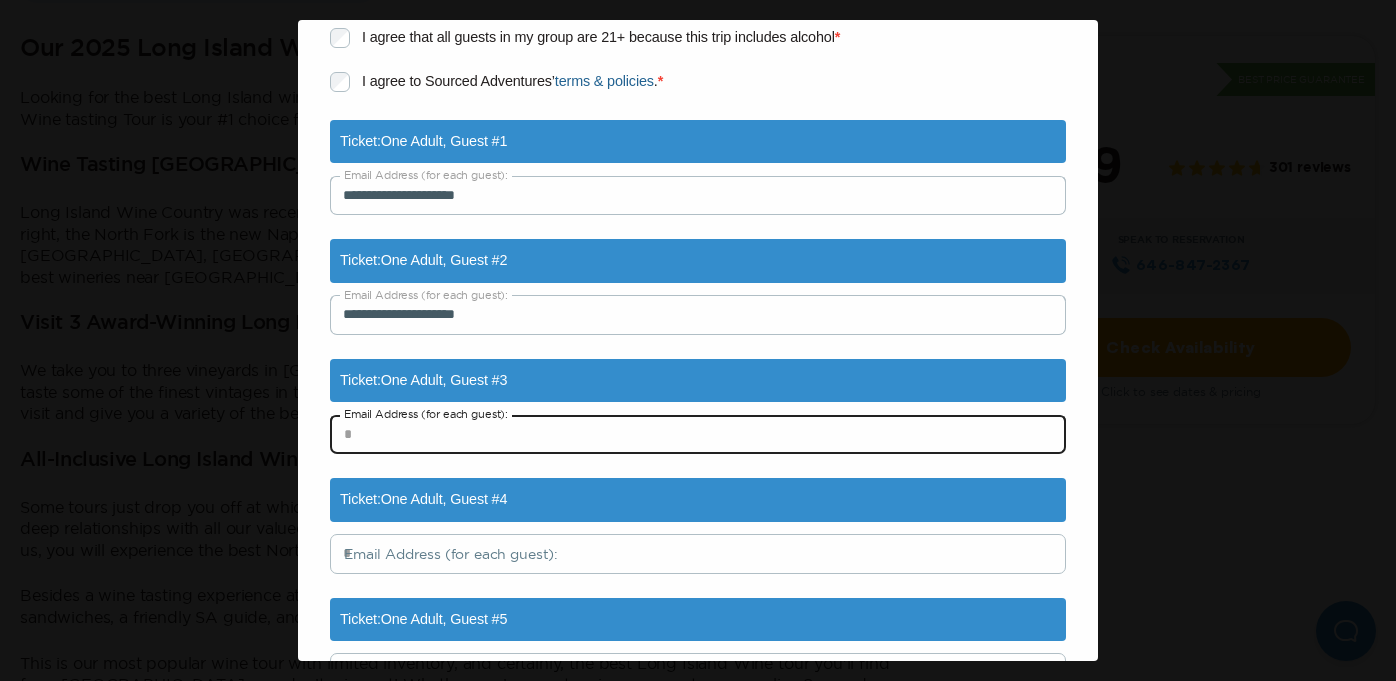type on "**********" 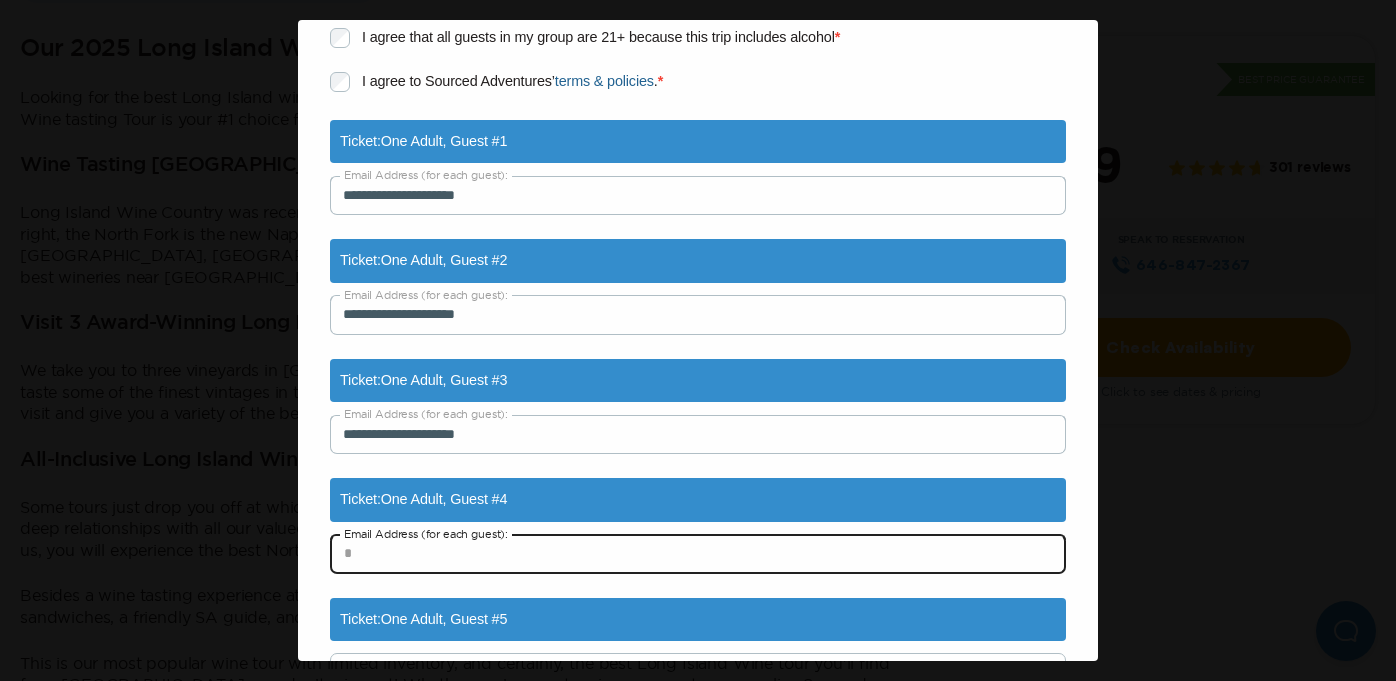 type on "**********" 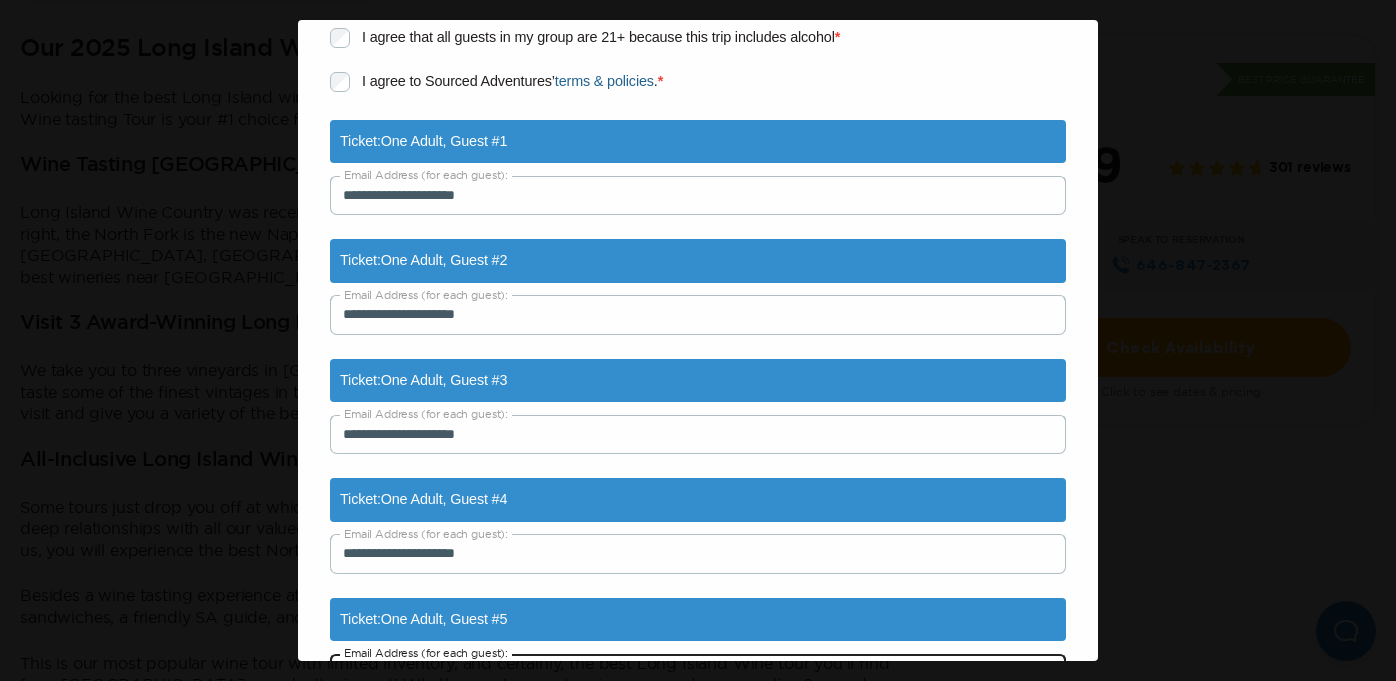 type on "**********" 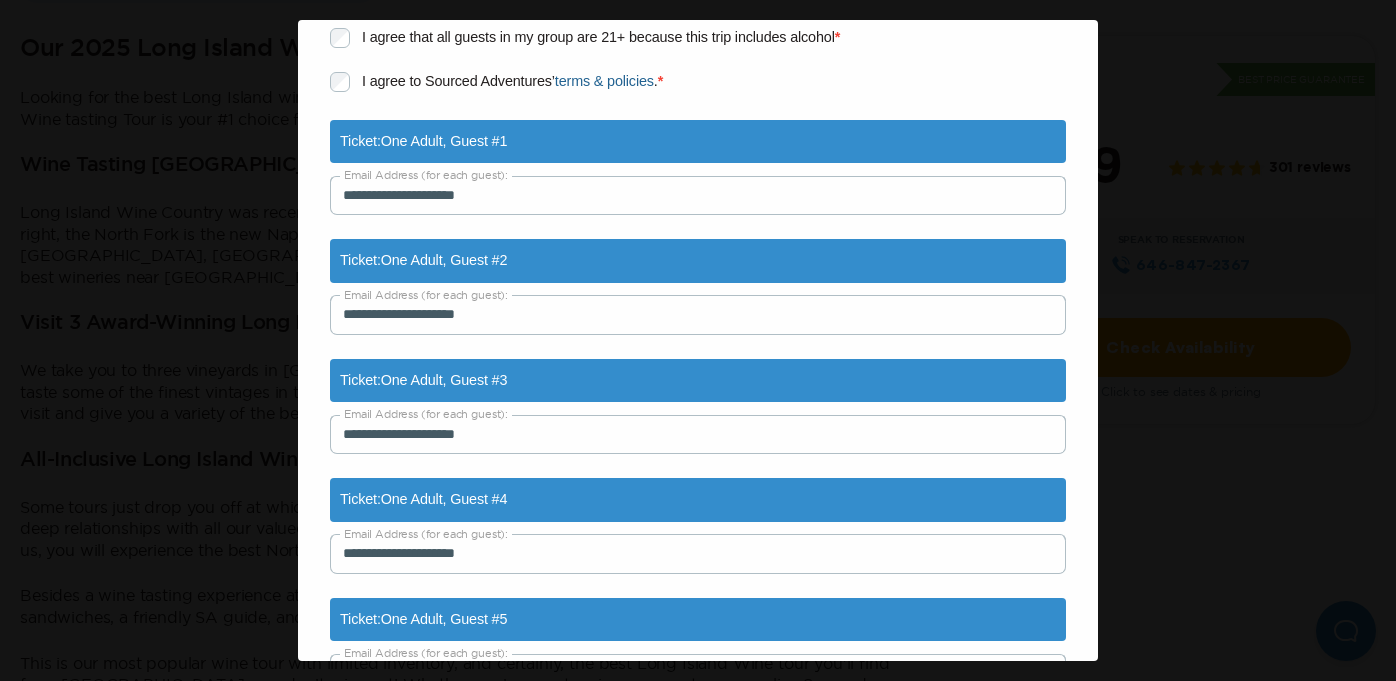 type on "**********" 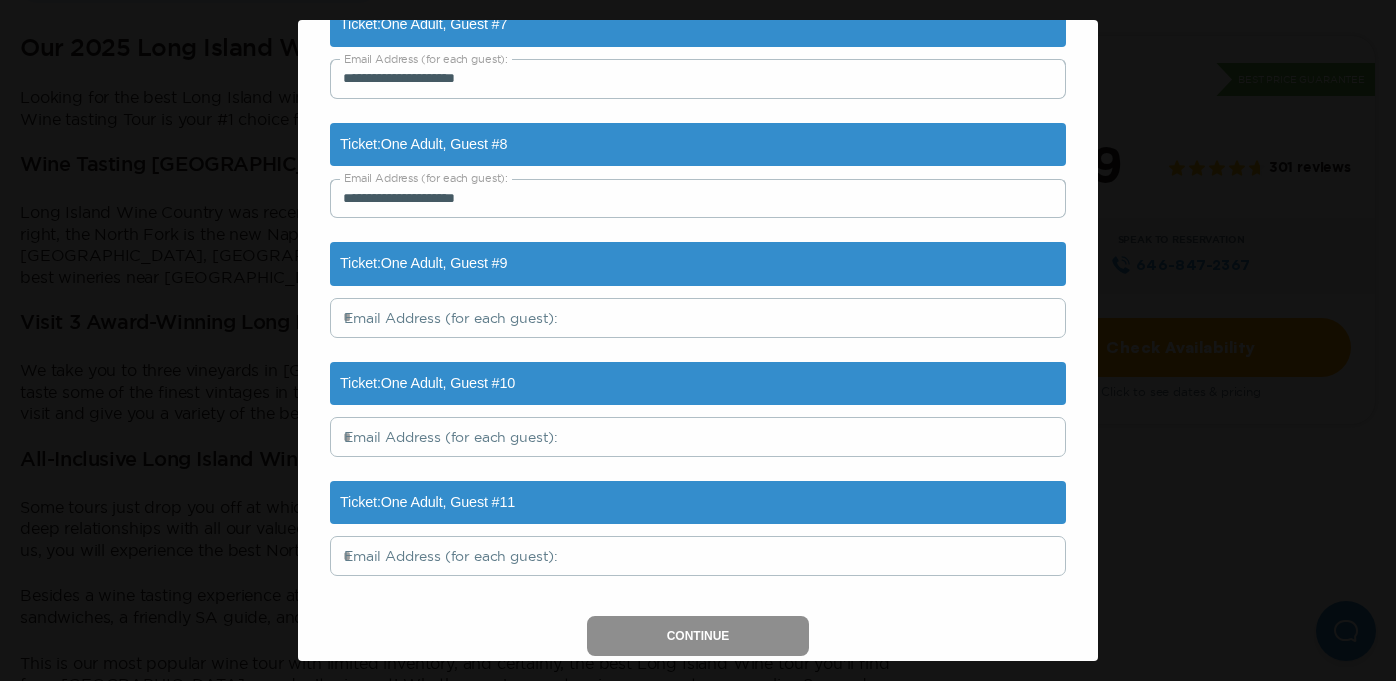 scroll, scrollTop: 1587, scrollLeft: 0, axis: vertical 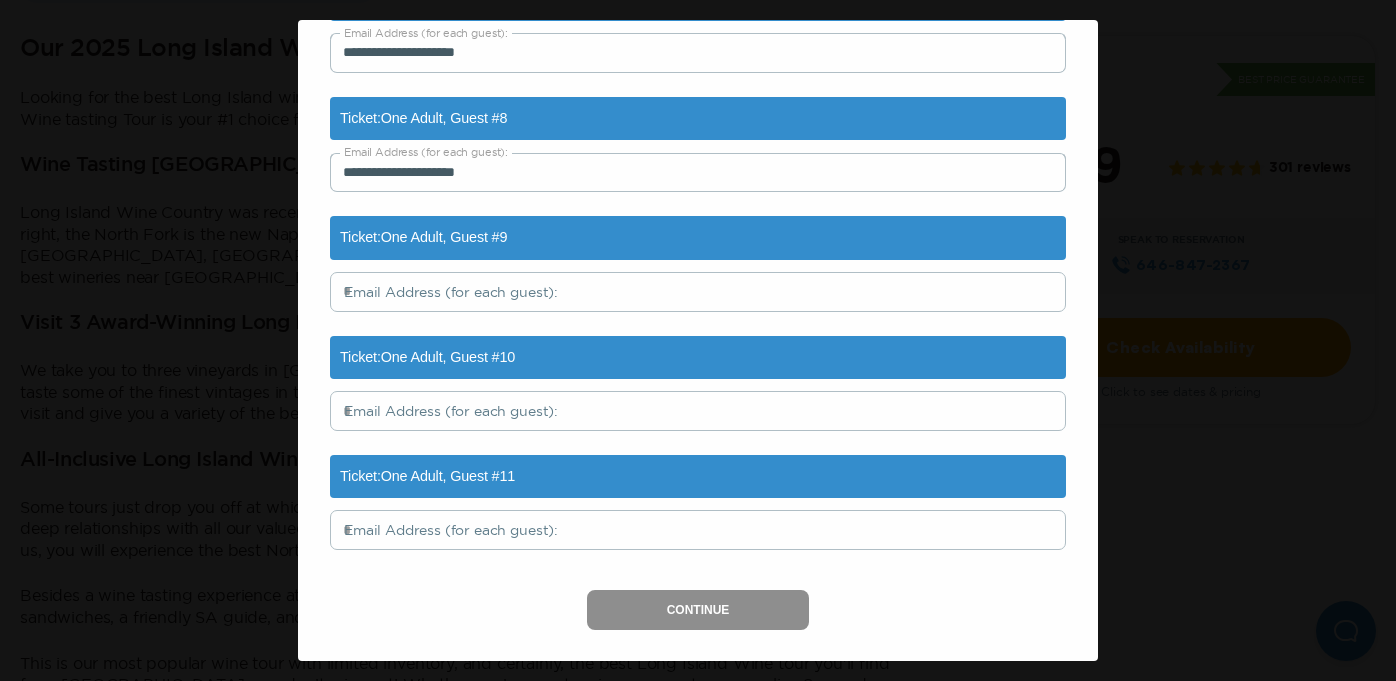 type on "**********" 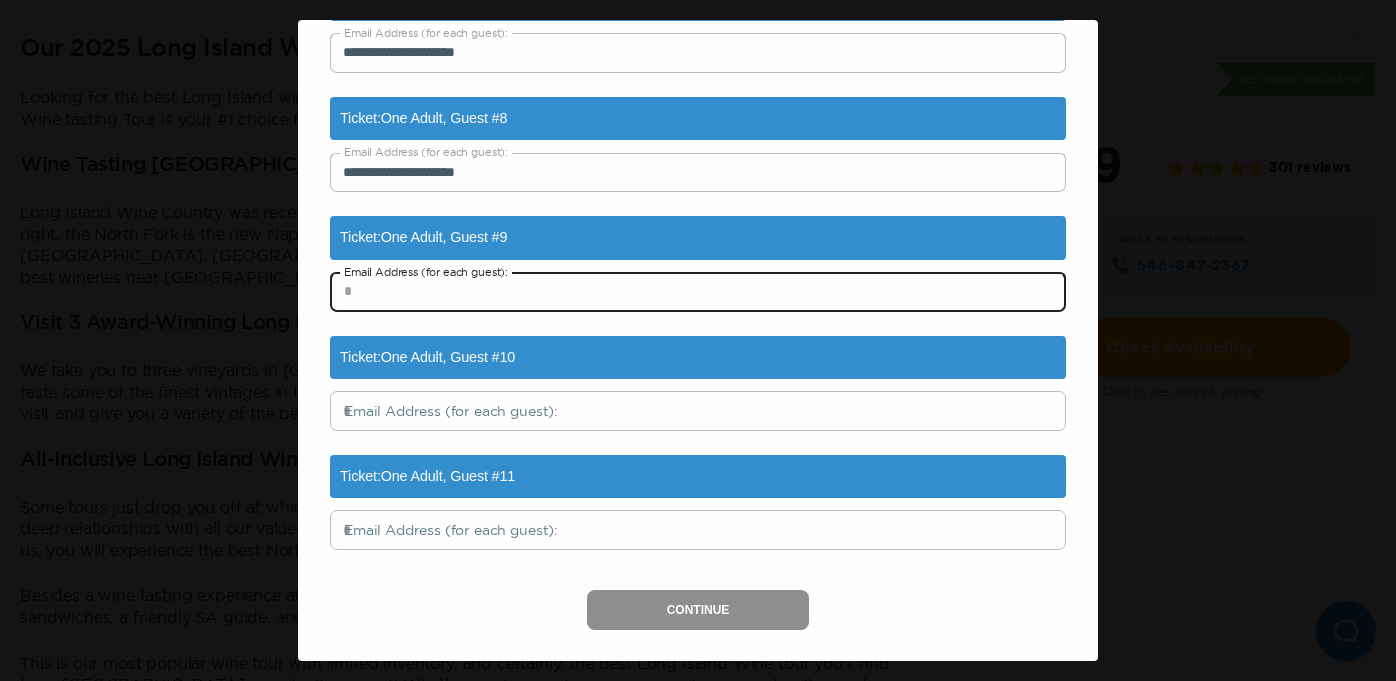 click at bounding box center [698, 292] 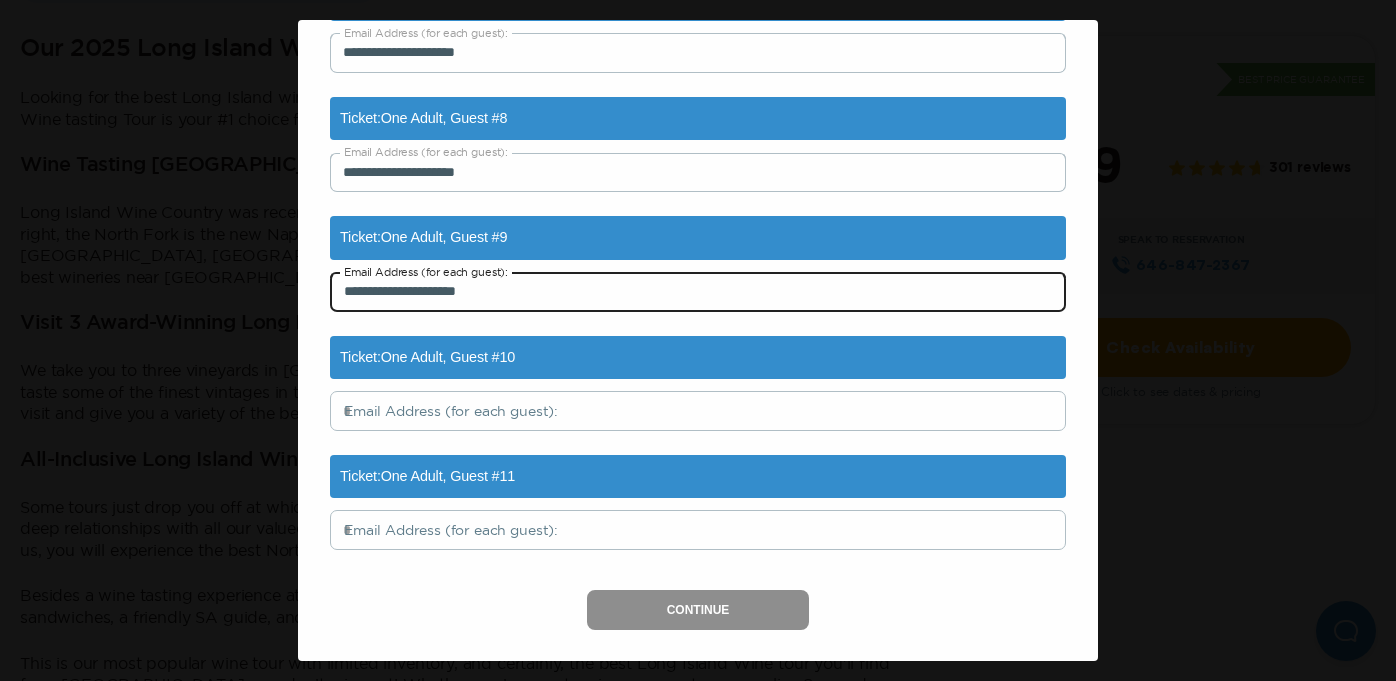 type on "**********" 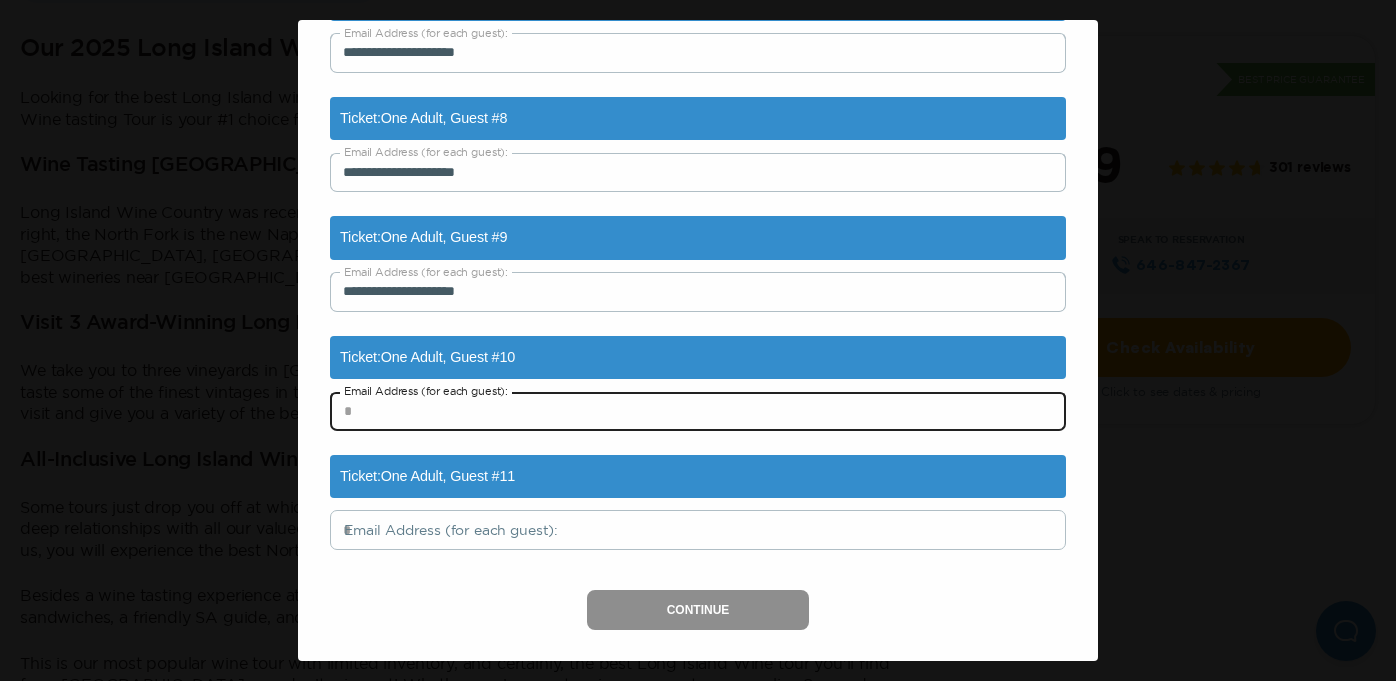 click at bounding box center [698, 411] 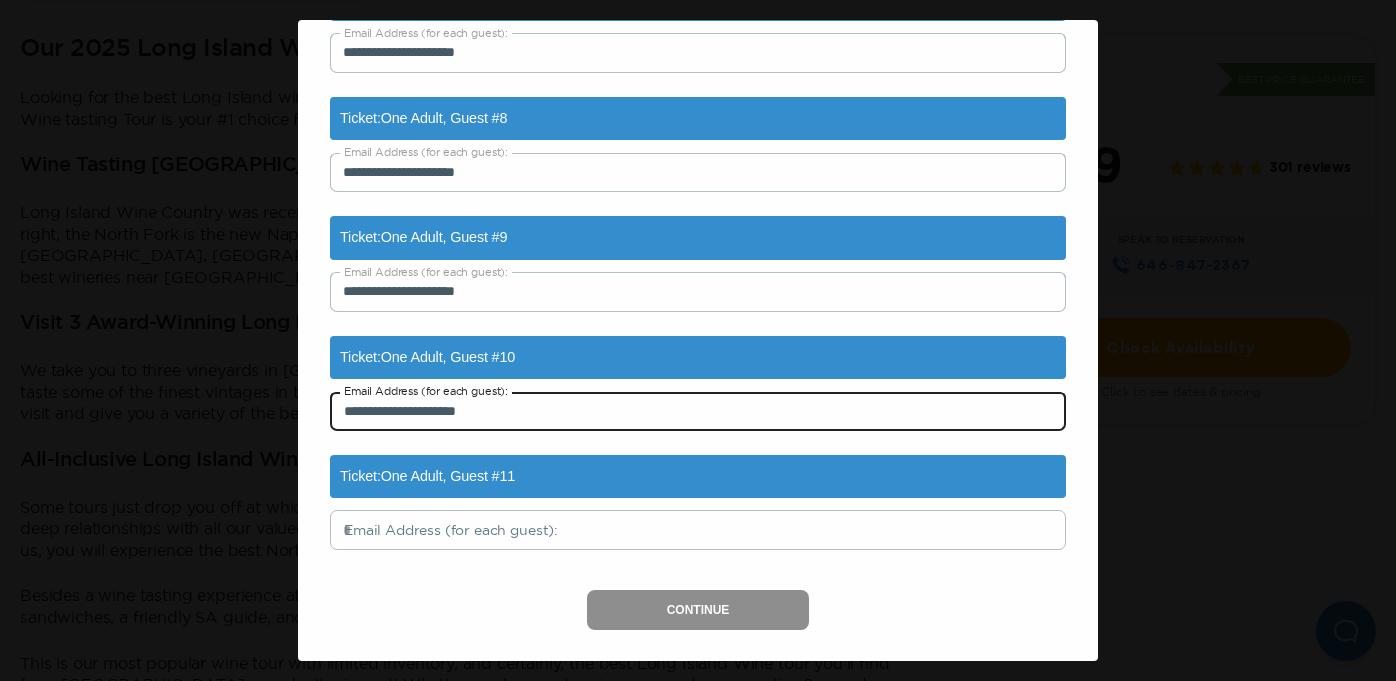 type on "**********" 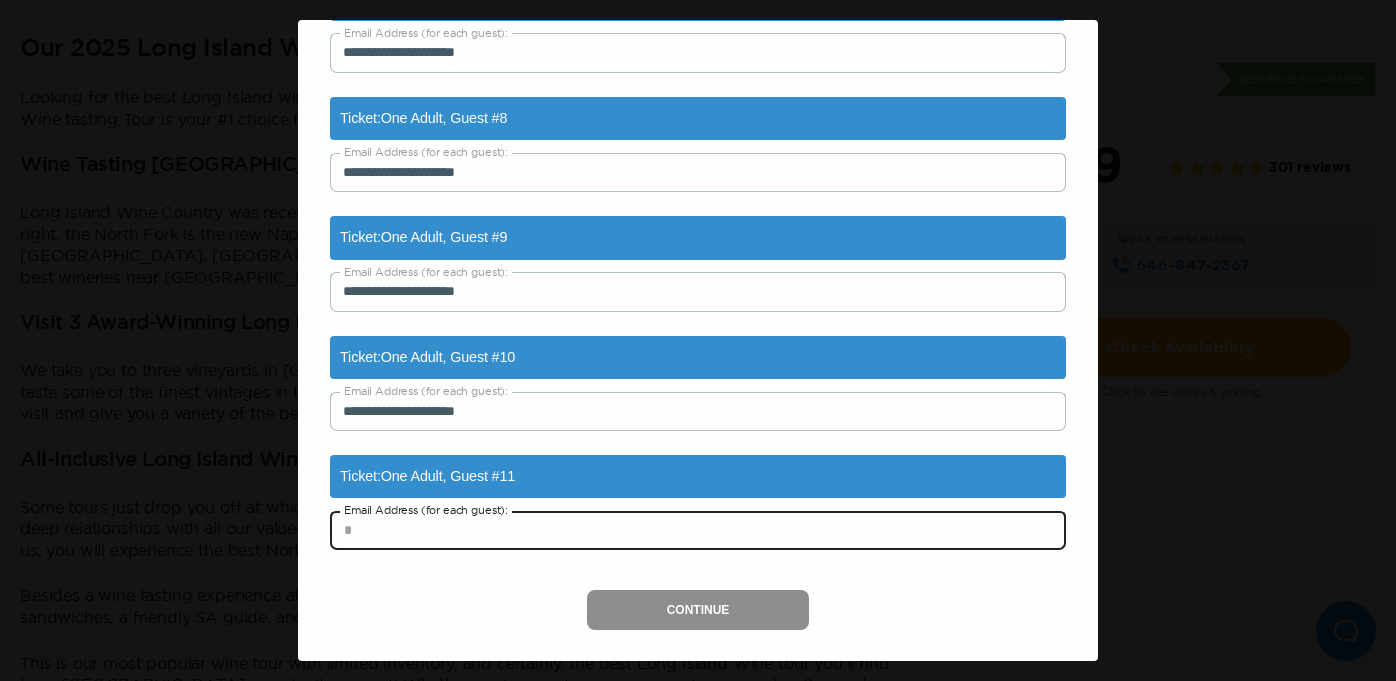click at bounding box center (698, 530) 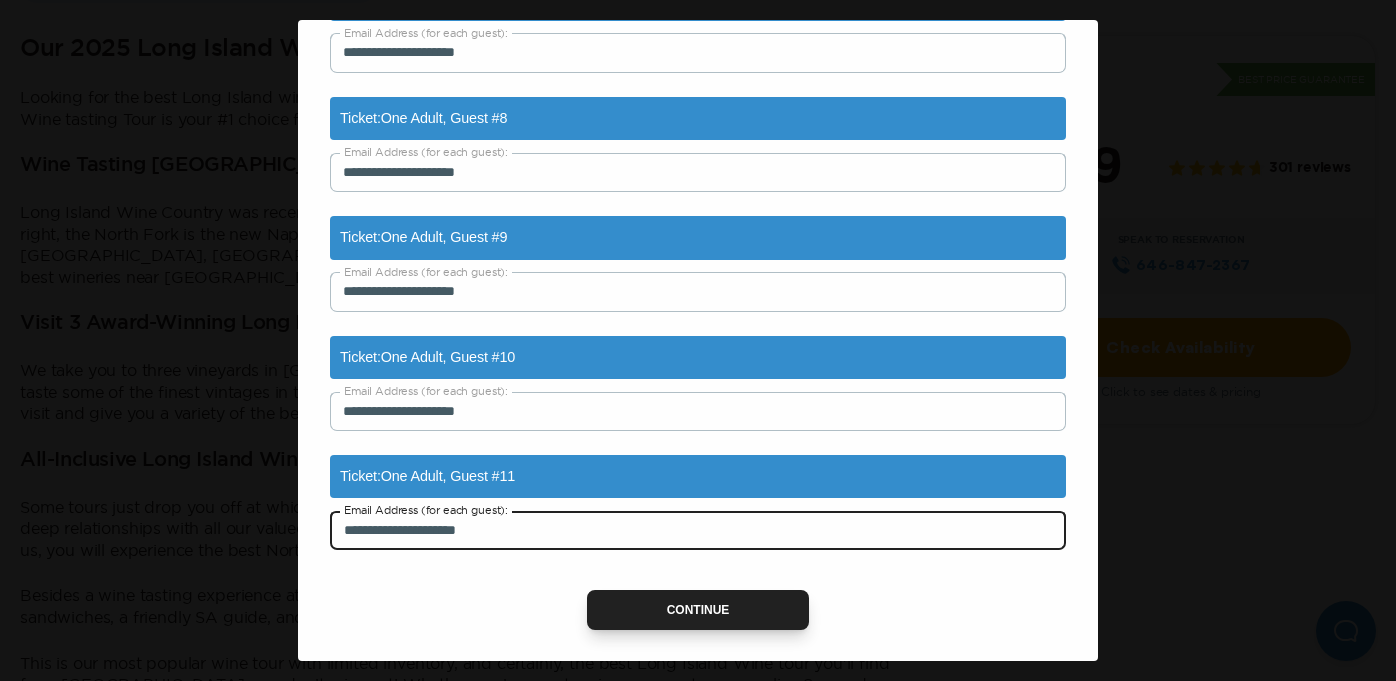 type on "**********" 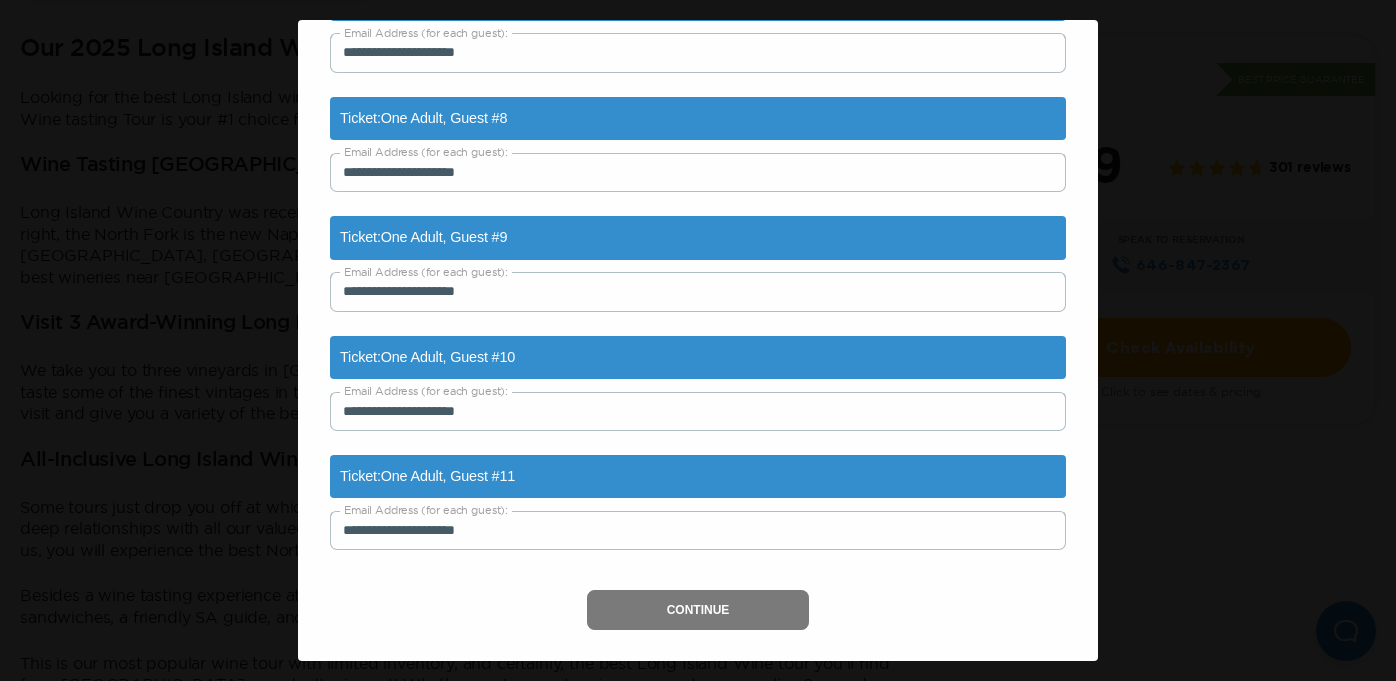 click on "Continue" at bounding box center [698, 610] 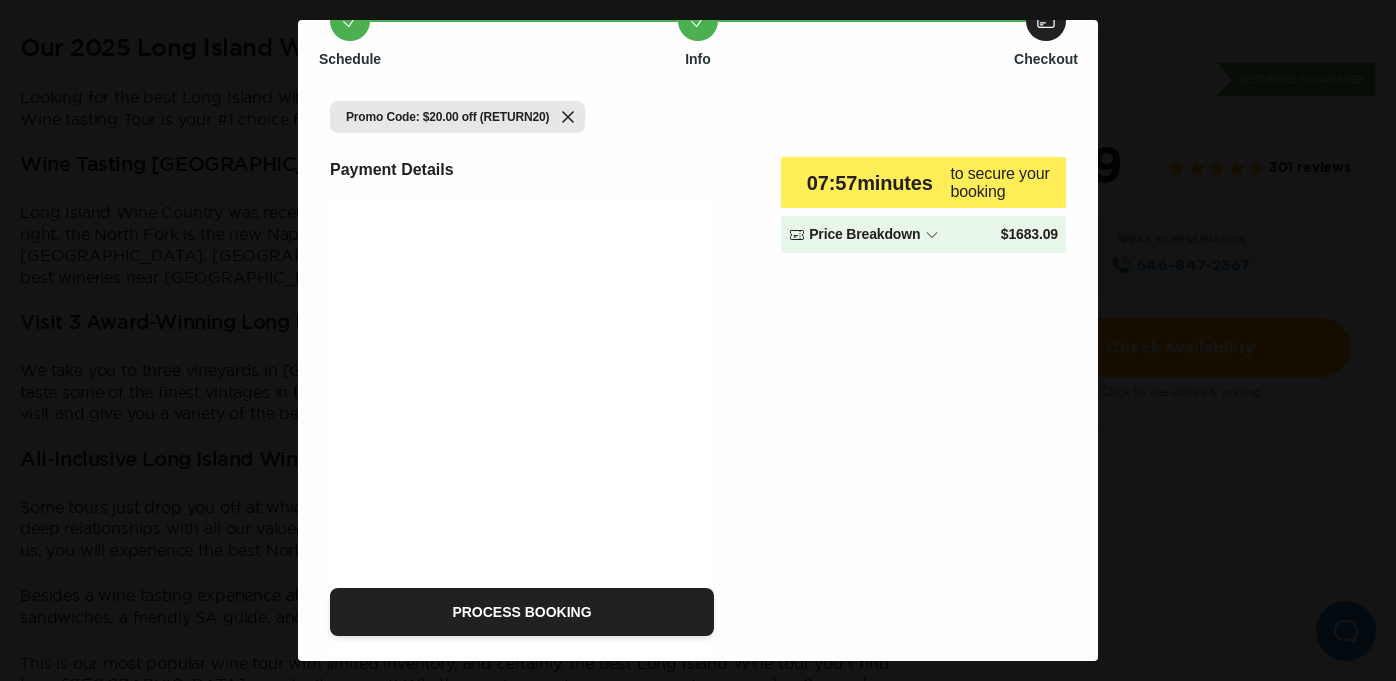 scroll, scrollTop: 138, scrollLeft: 0, axis: vertical 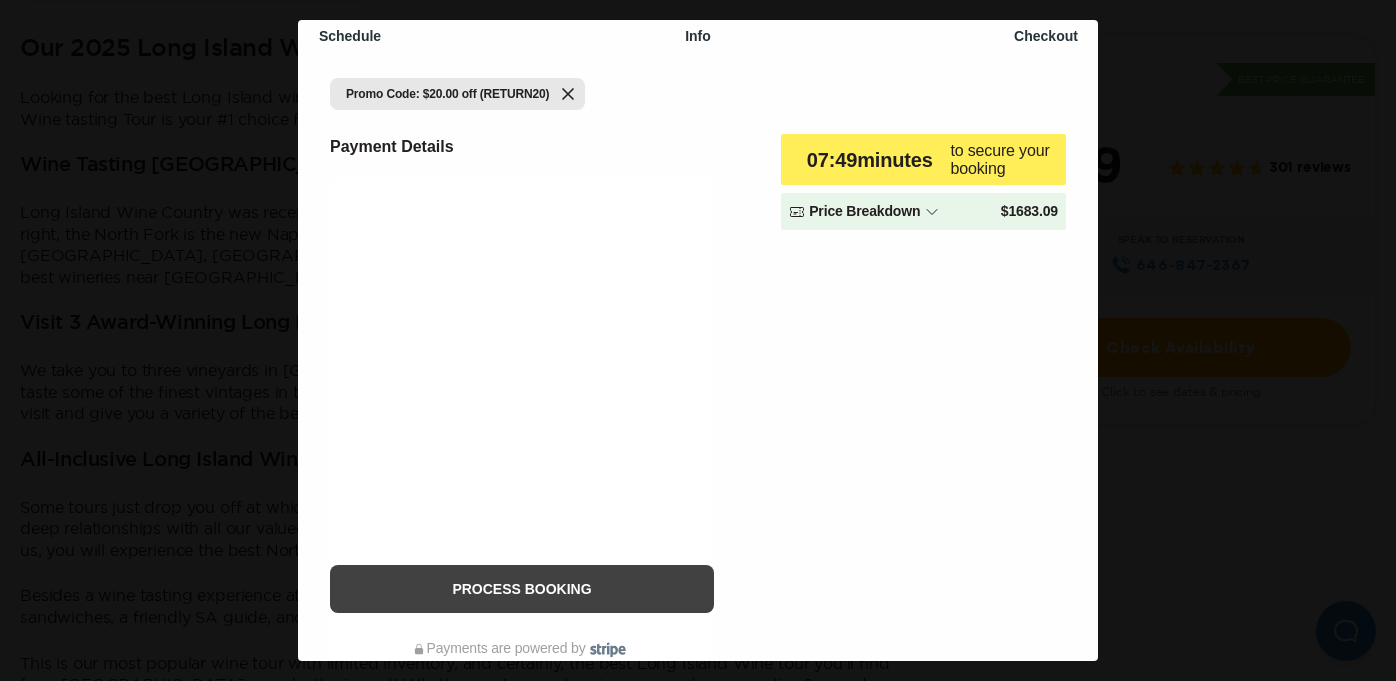 click on "Process Booking" at bounding box center (522, 589) 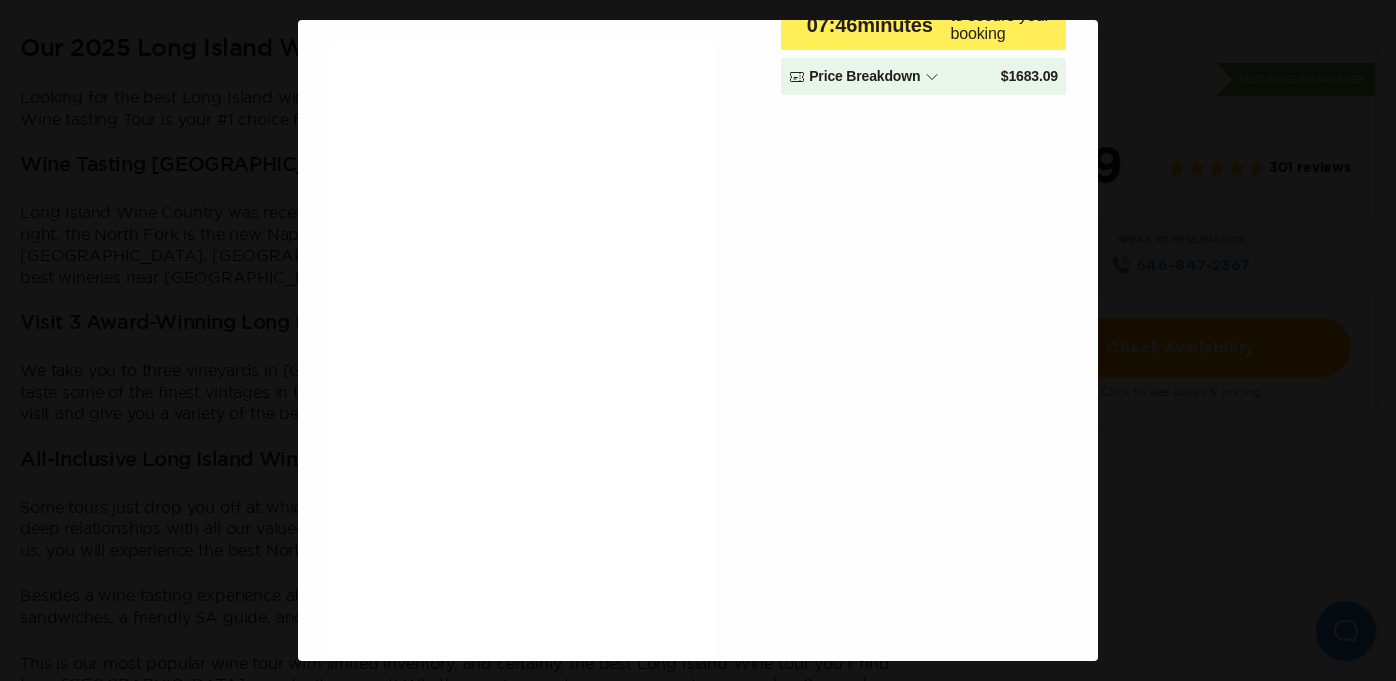 scroll, scrollTop: 372, scrollLeft: 0, axis: vertical 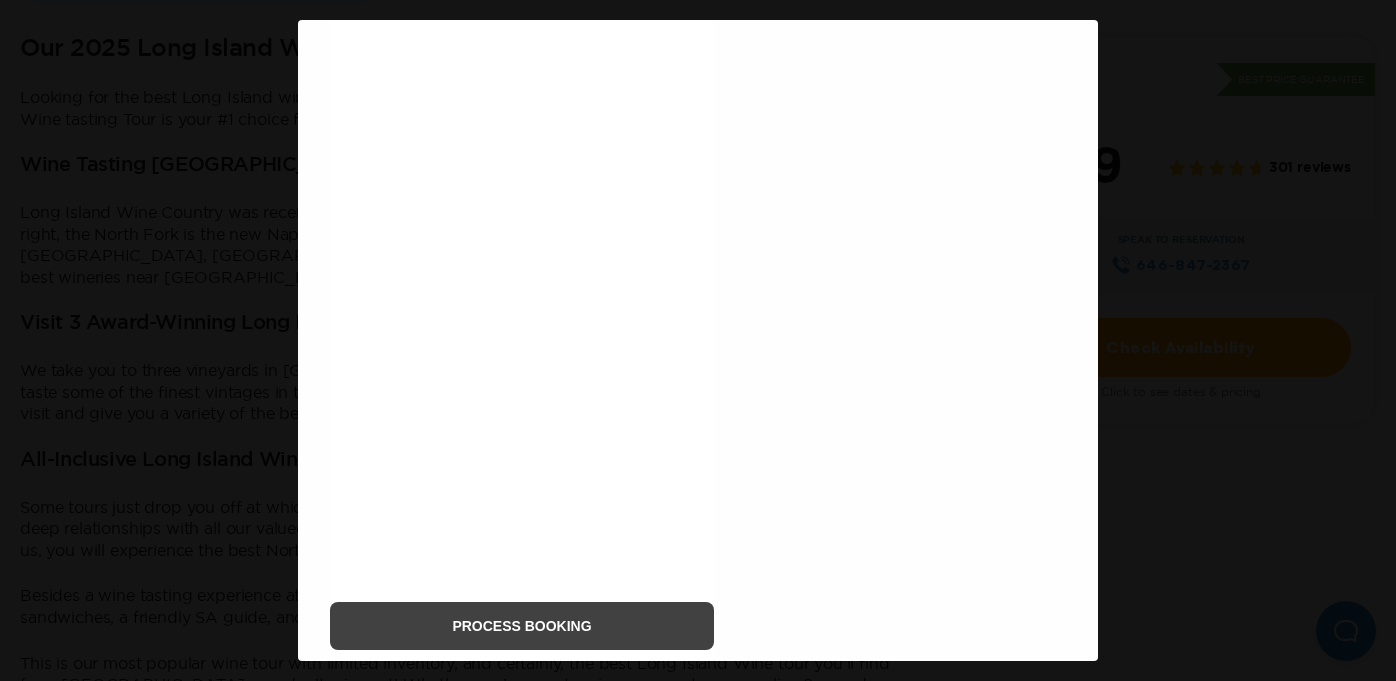 click on "Process Booking" at bounding box center [522, 626] 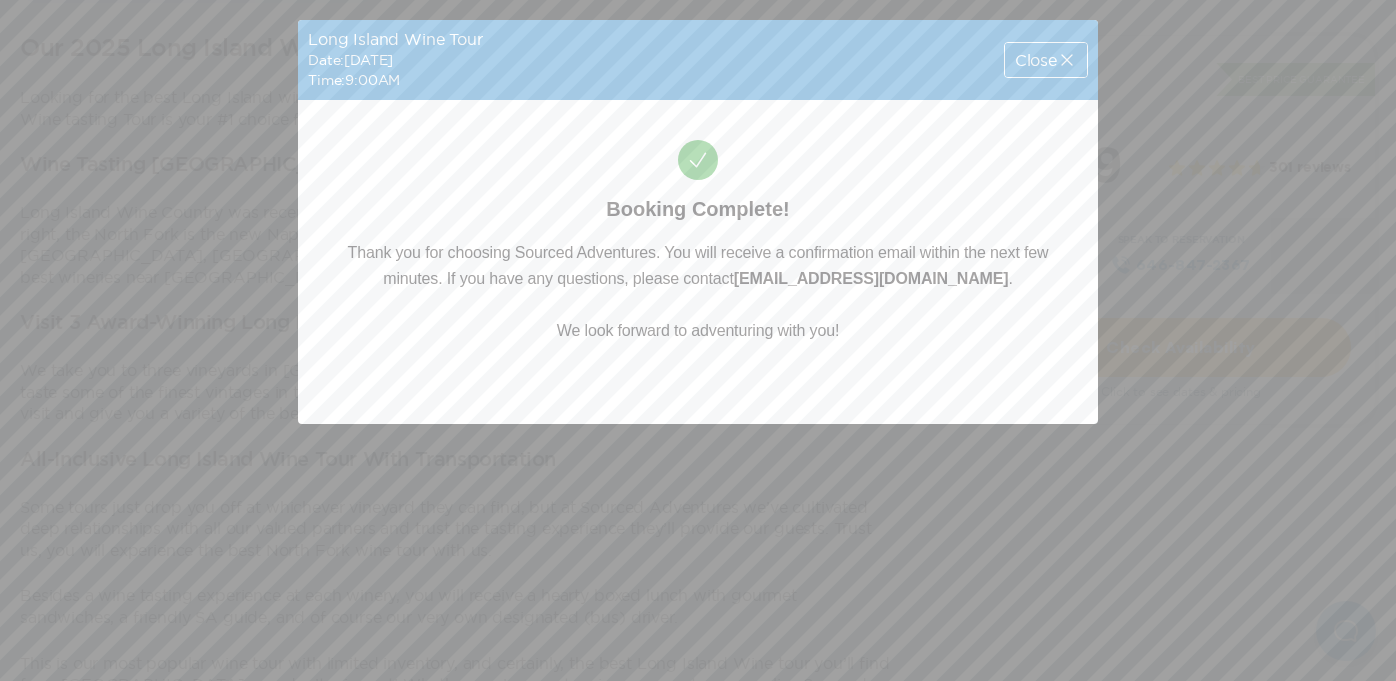 scroll, scrollTop: 0, scrollLeft: 0, axis: both 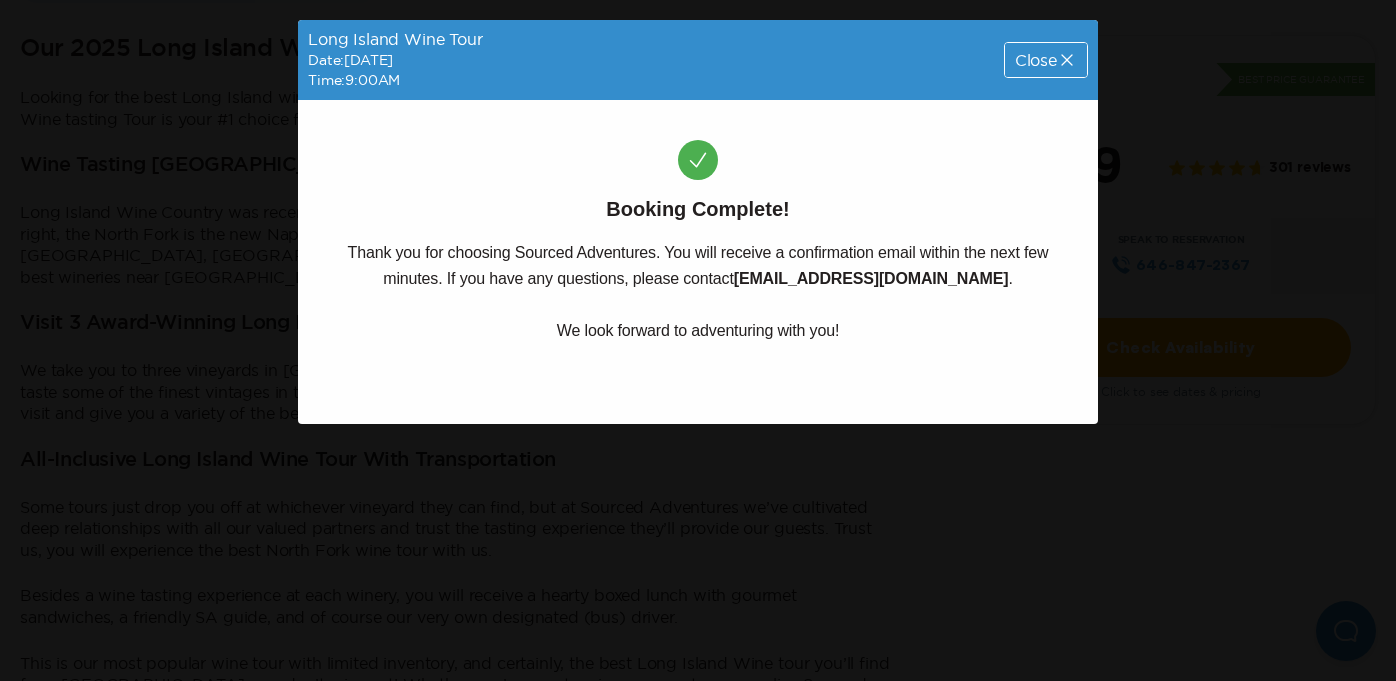 click on "Close" at bounding box center [1046, 60] 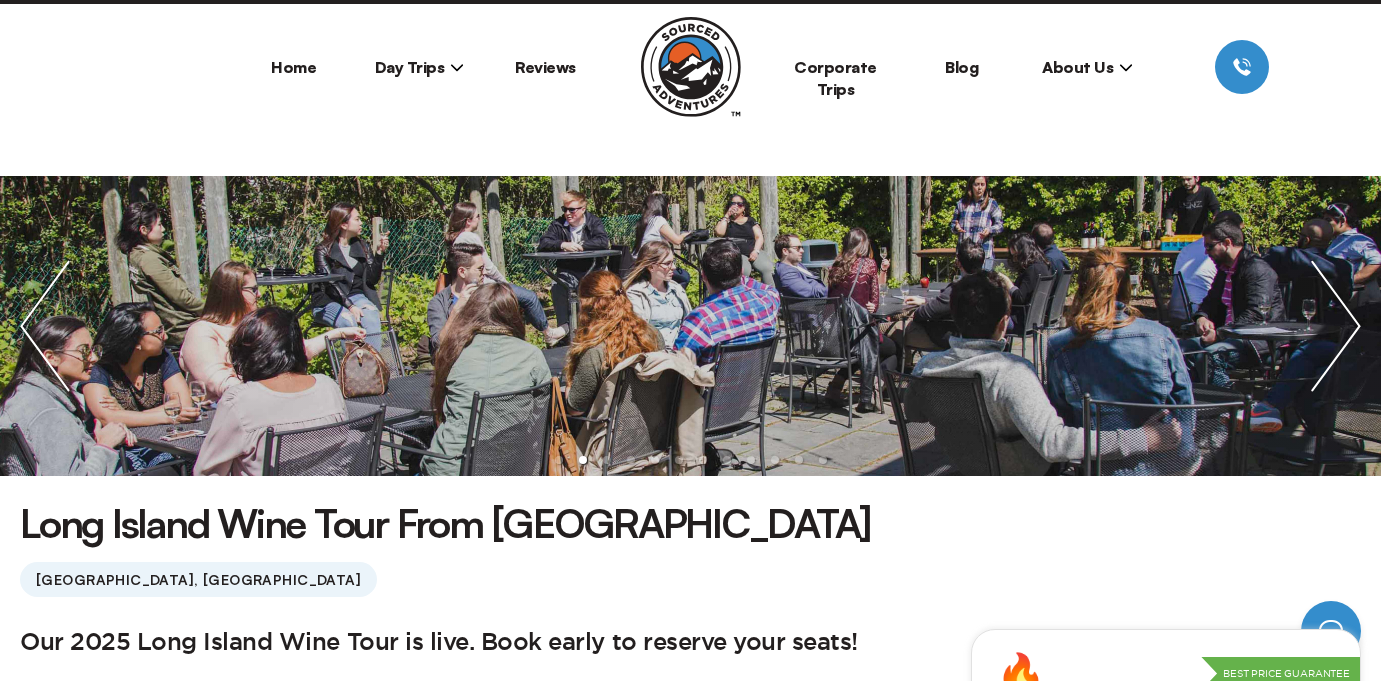 scroll, scrollTop: 0, scrollLeft: 0, axis: both 